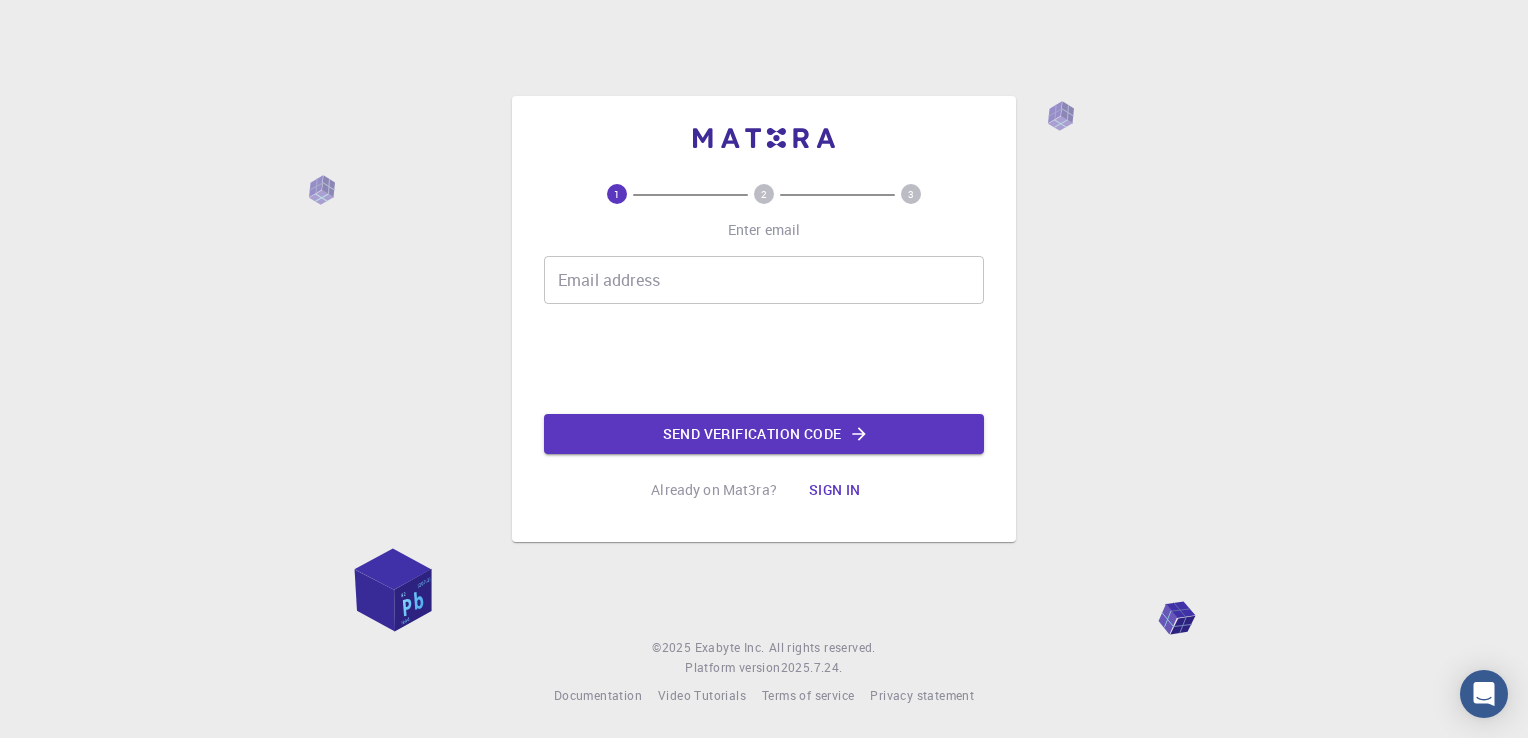 scroll, scrollTop: 0, scrollLeft: 0, axis: both 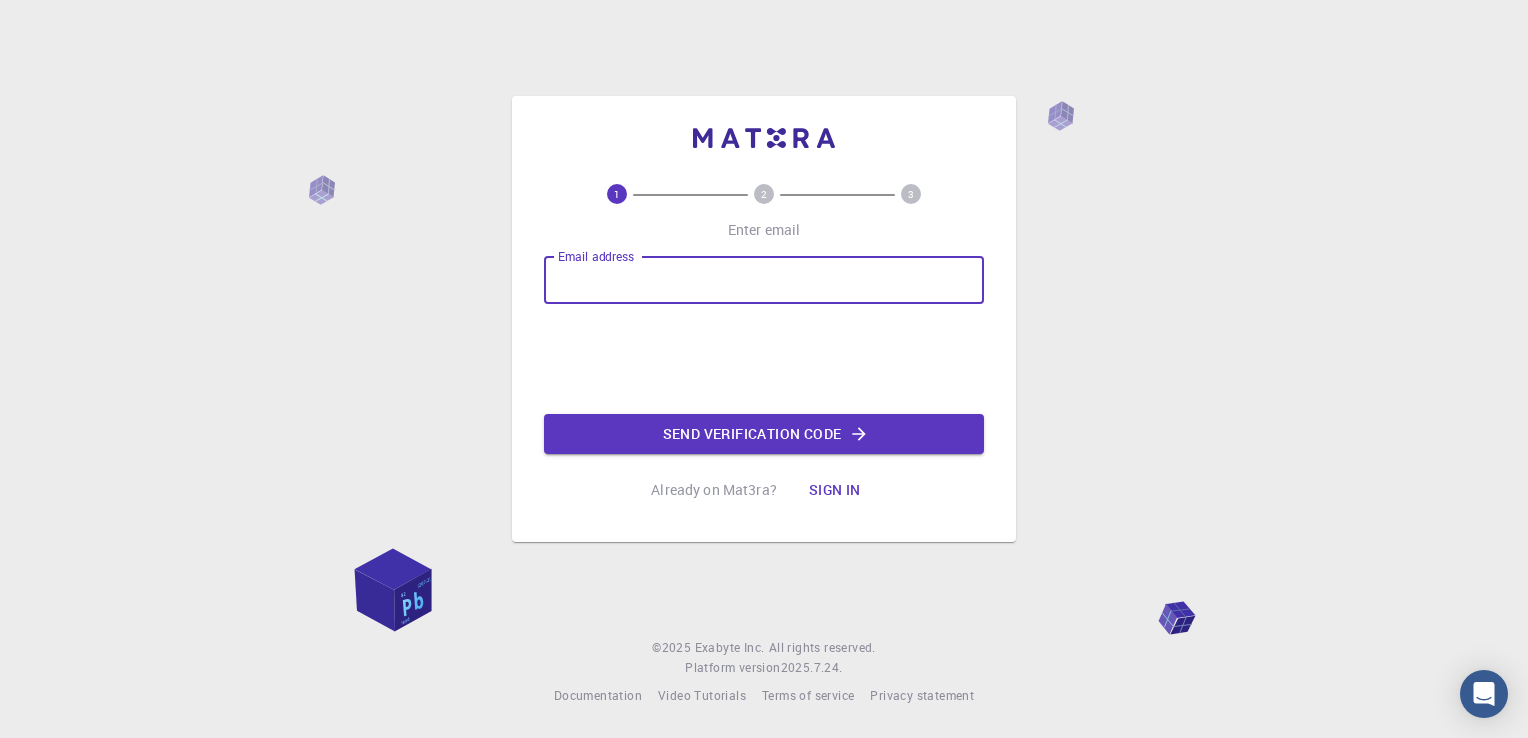 click on "Email address" at bounding box center (764, 280) 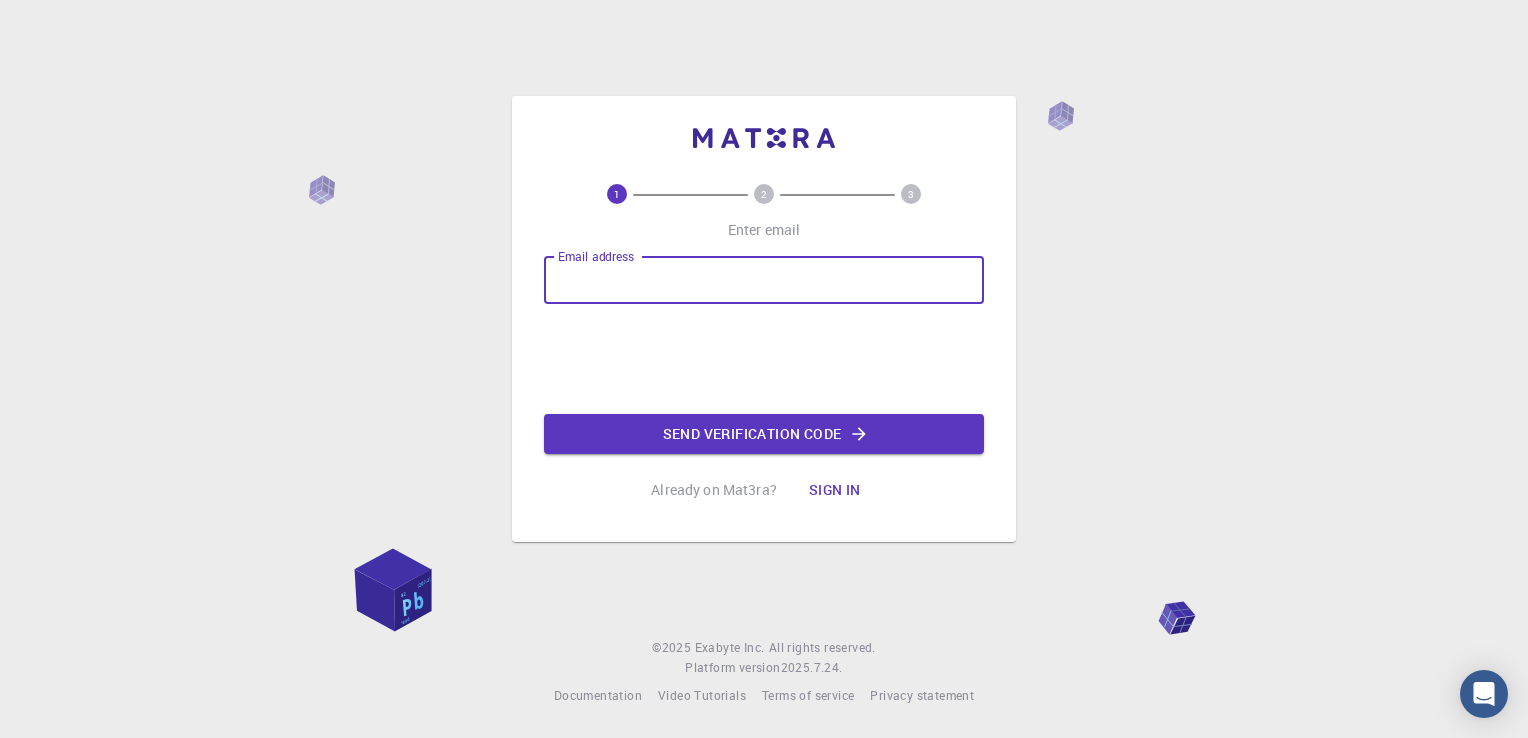 type on "[EMAIL]" 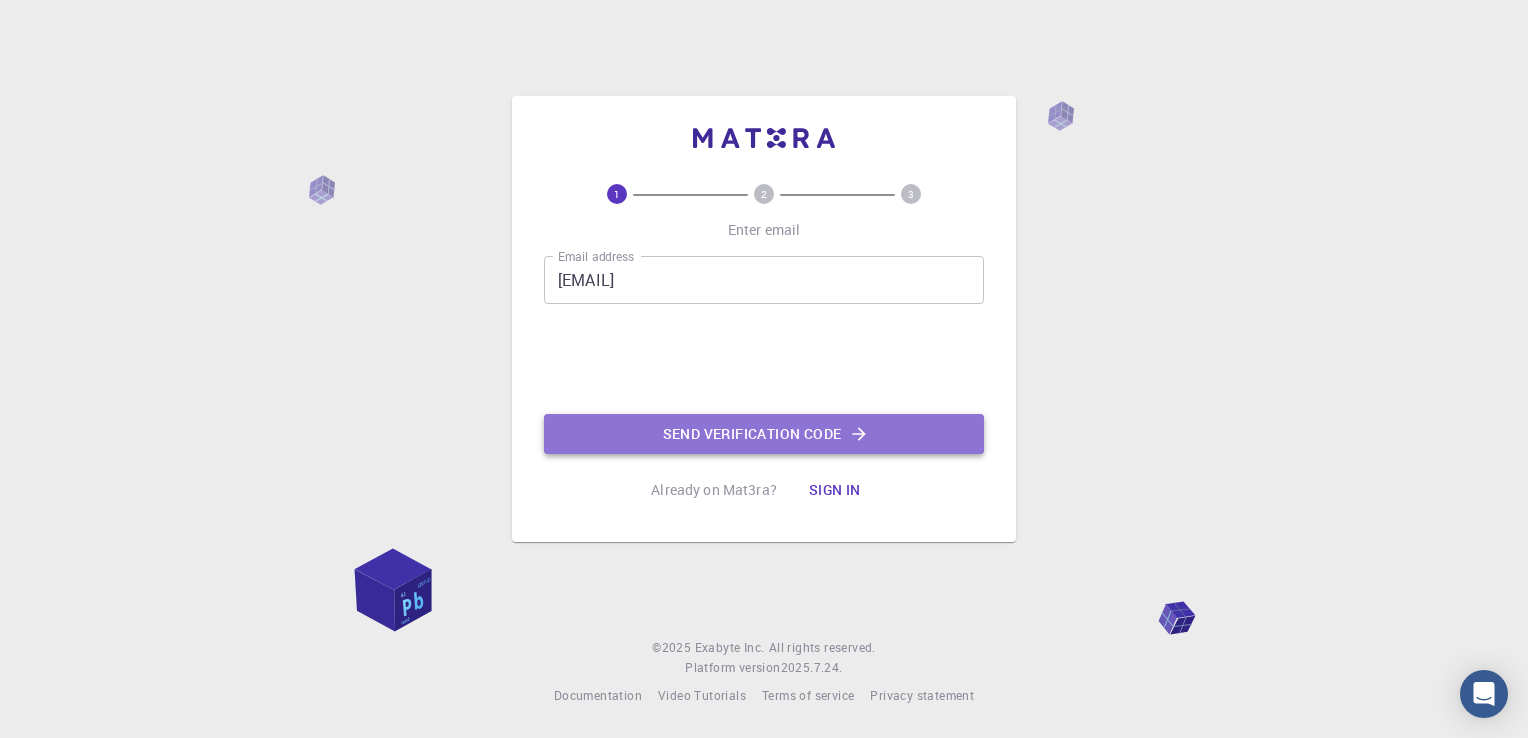 click on "Send verification code" 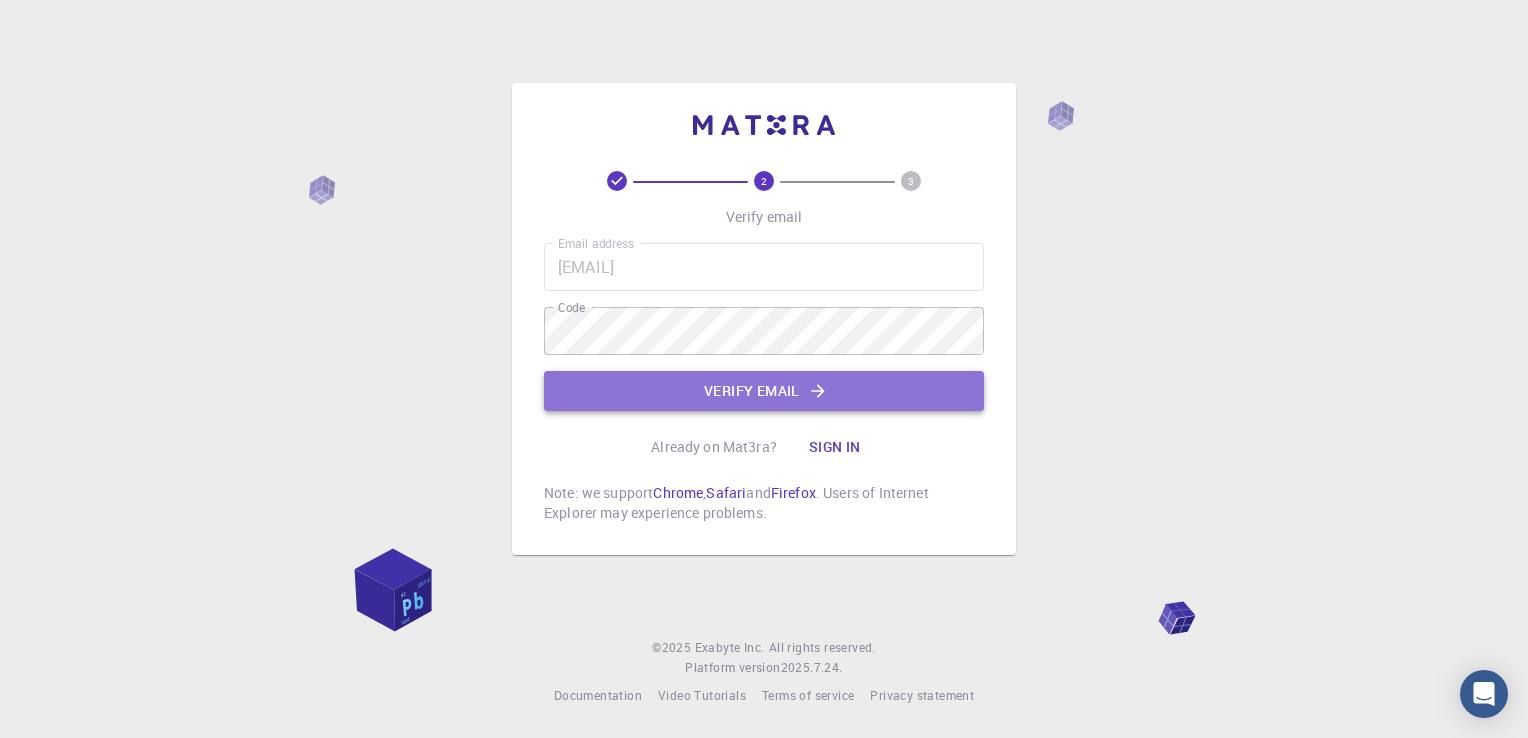 click on "Verify email" 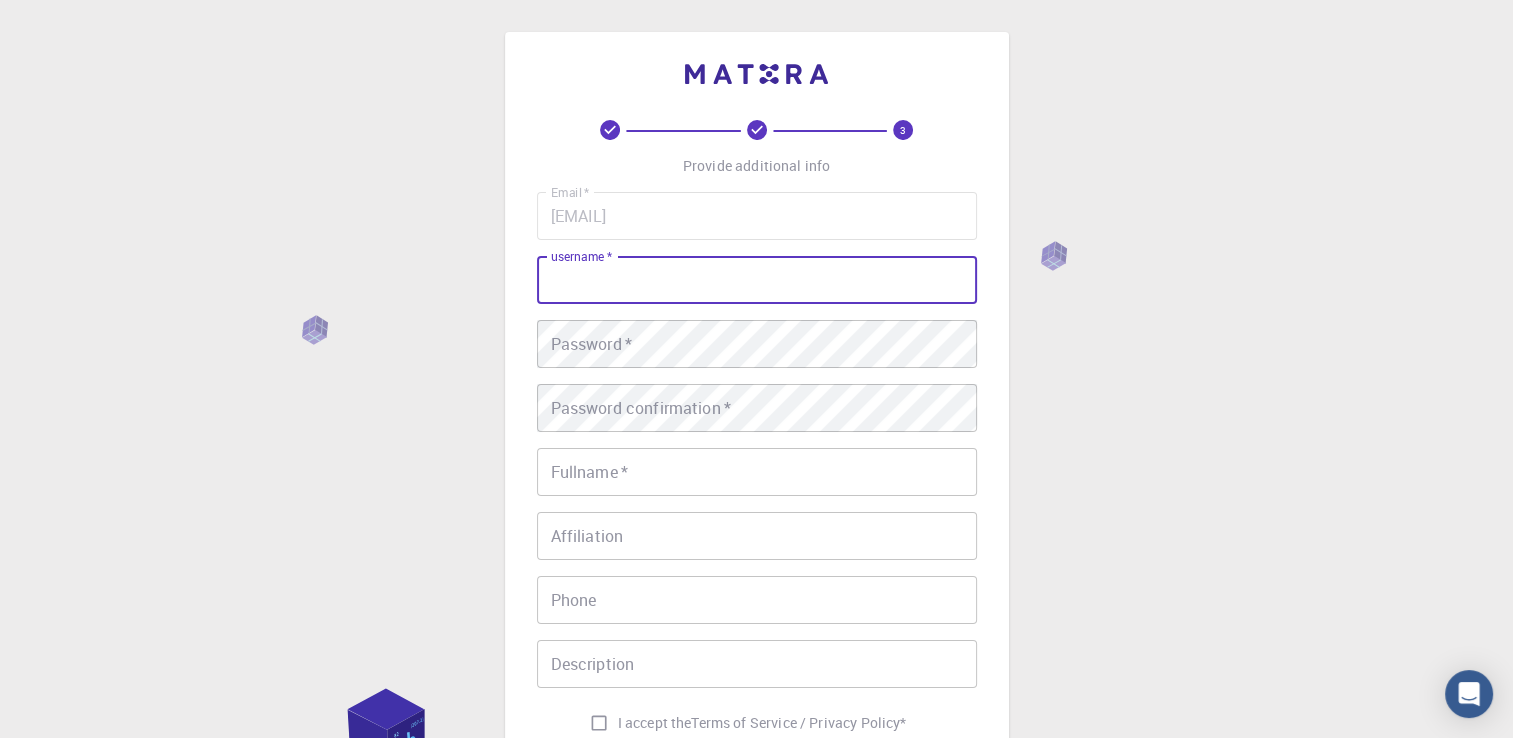 click on "username   *" at bounding box center [757, 280] 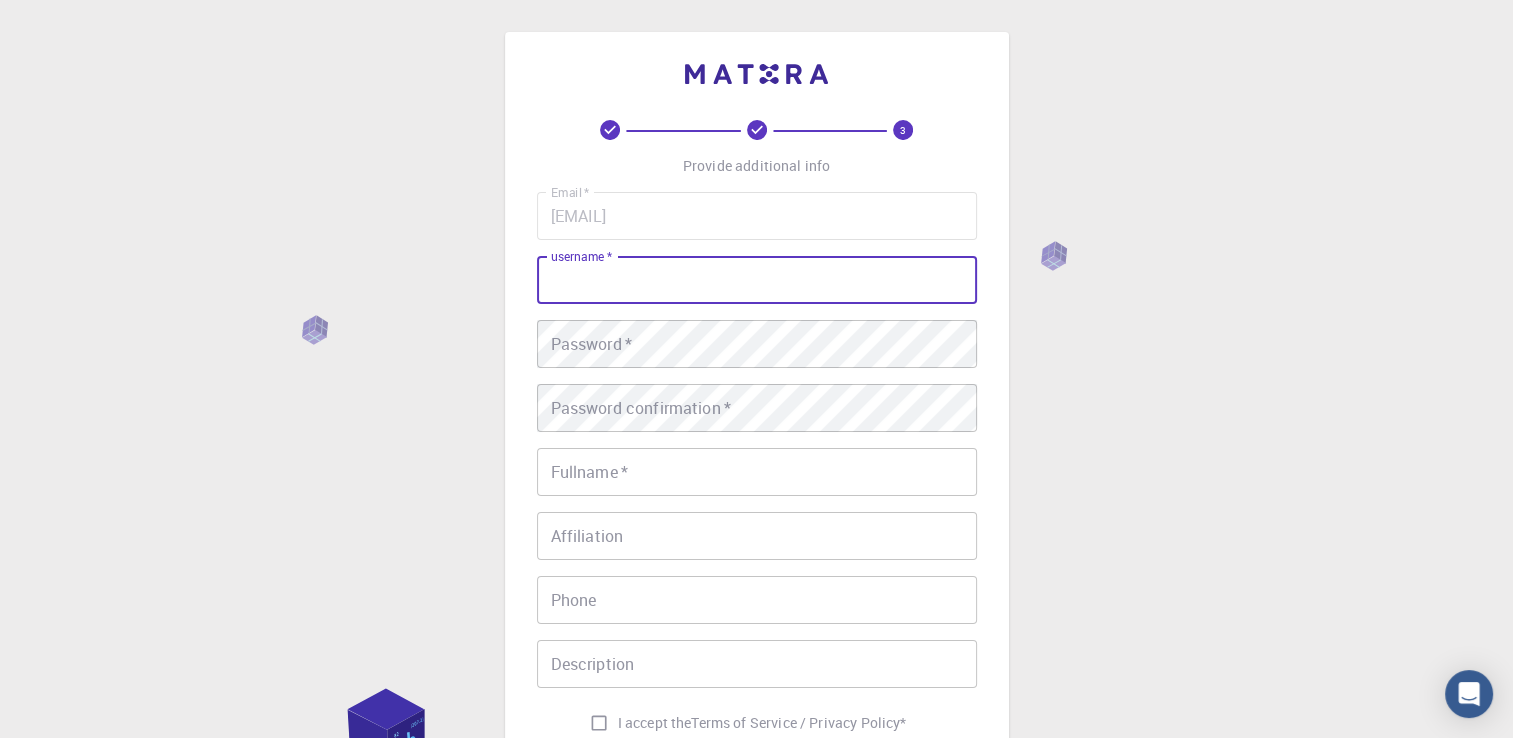 type on "[FIRST]" 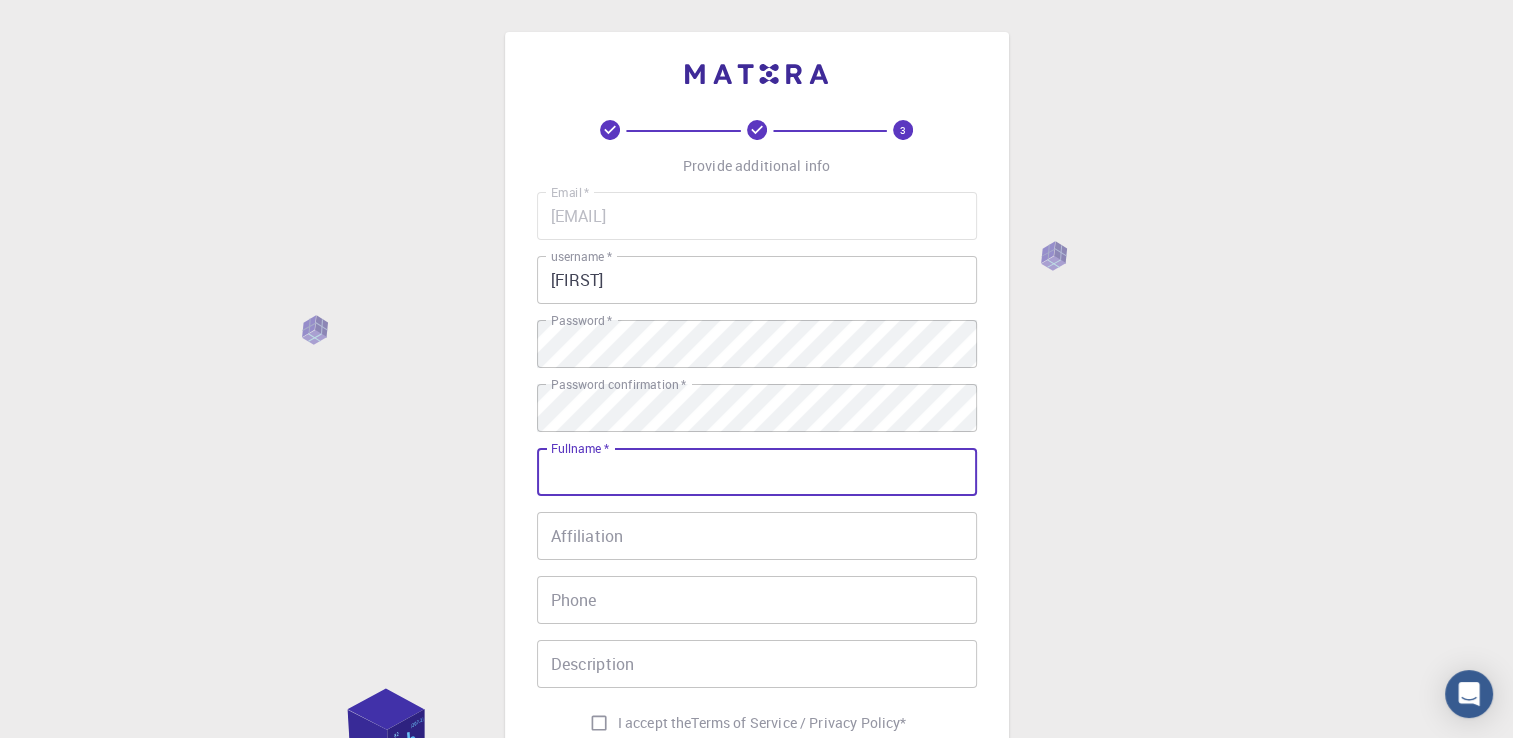 click on "Fullname   *" at bounding box center [757, 472] 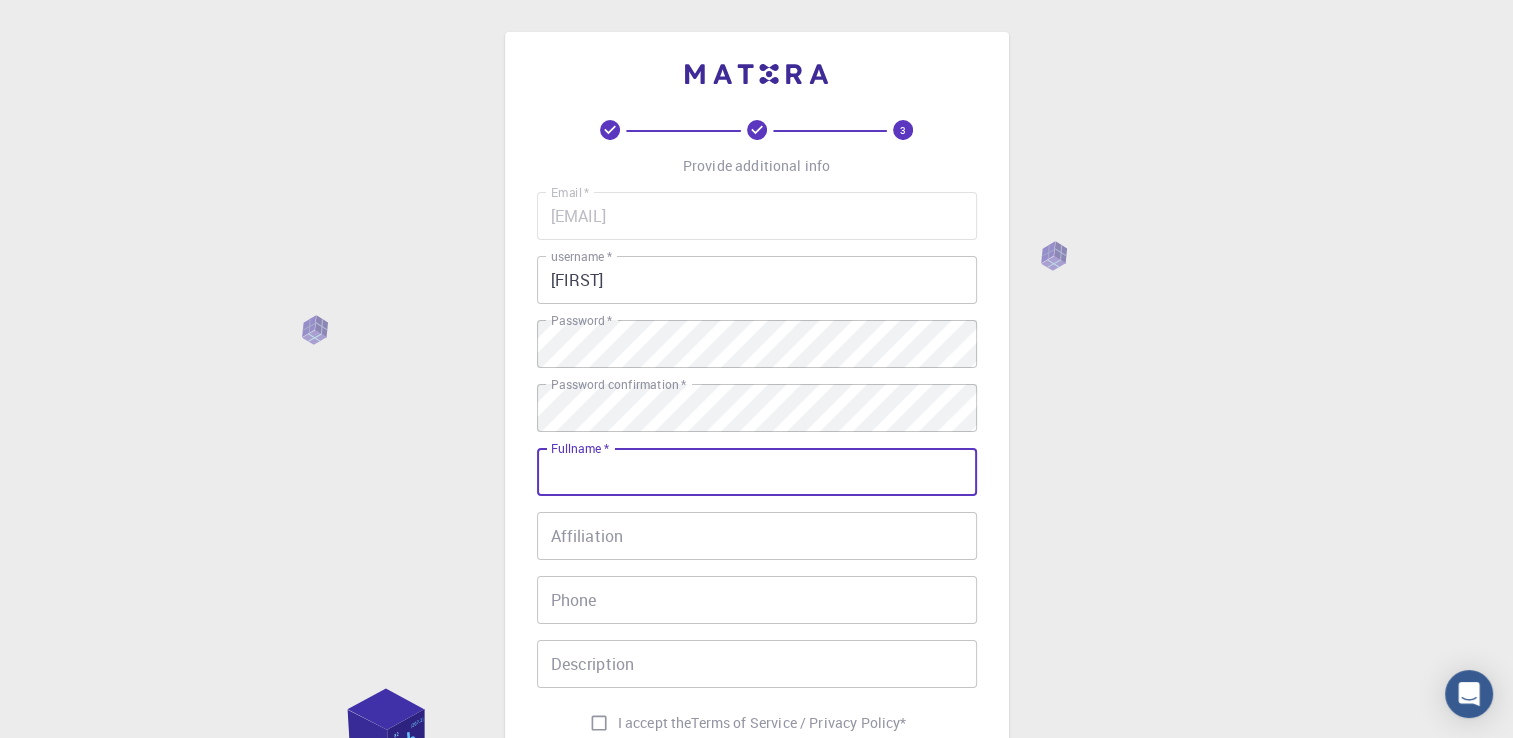 type on "[FIRST] [LAST]" 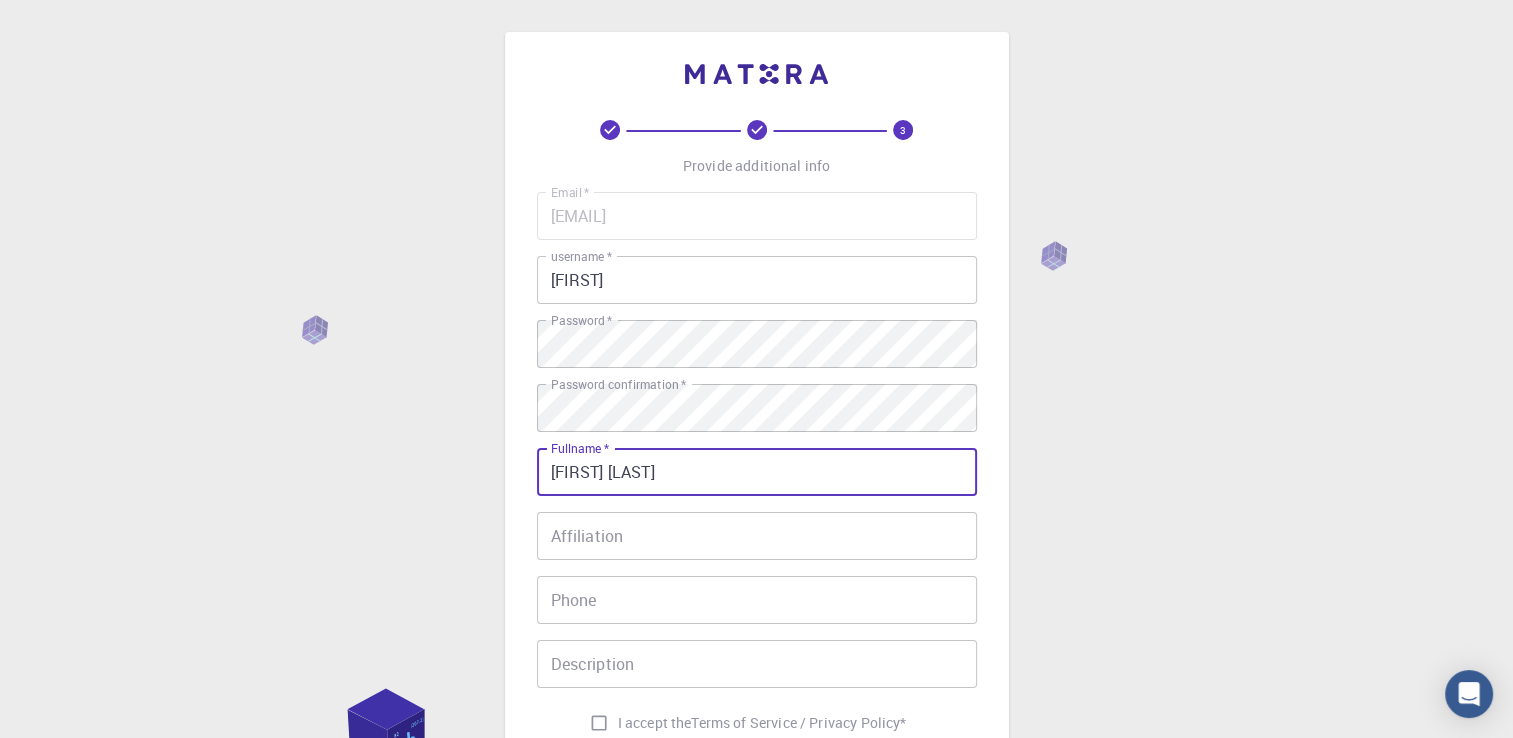 type on "+91[PHONE]" 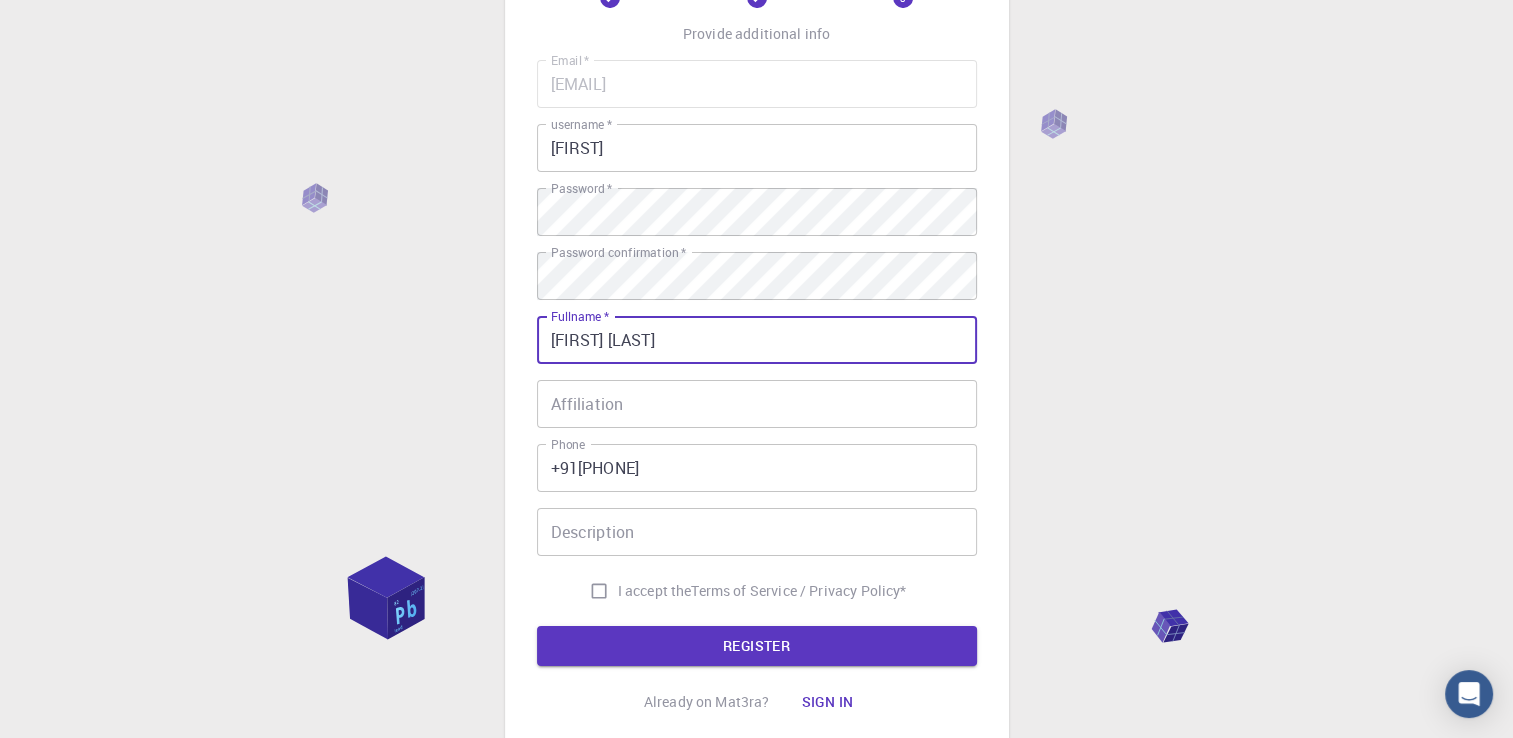 scroll, scrollTop: 142, scrollLeft: 0, axis: vertical 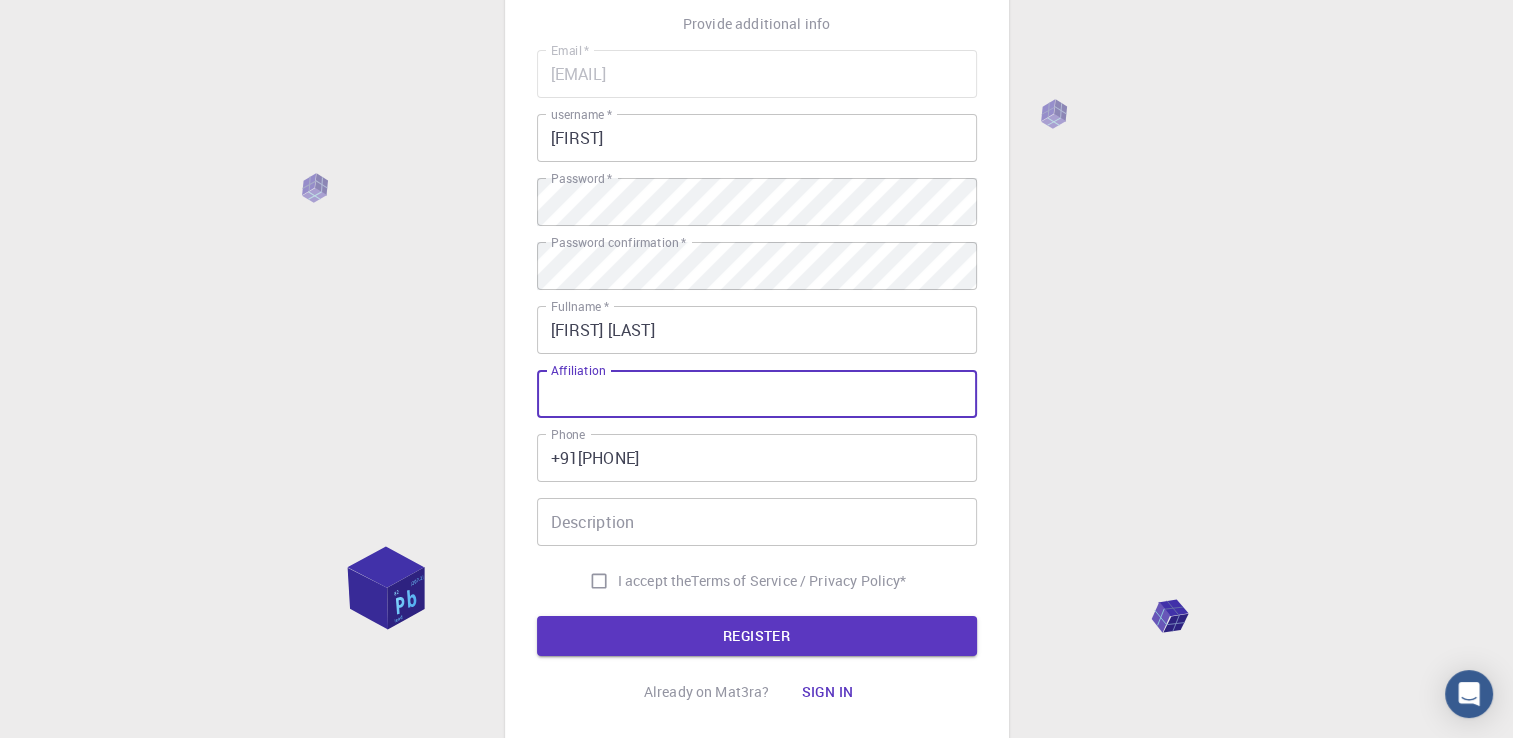click on "Affiliation" at bounding box center [757, 394] 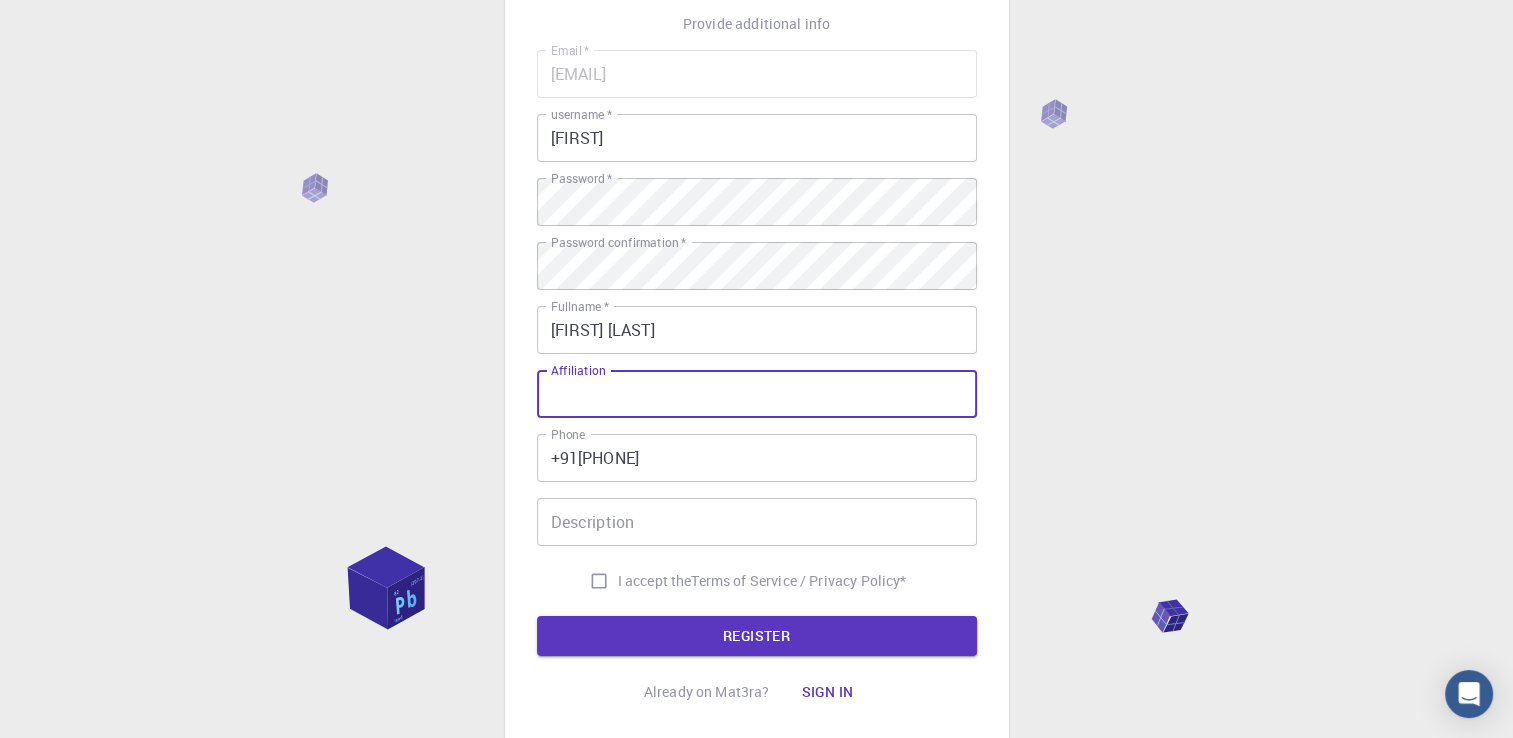 click on "I accept the" at bounding box center [655, 581] 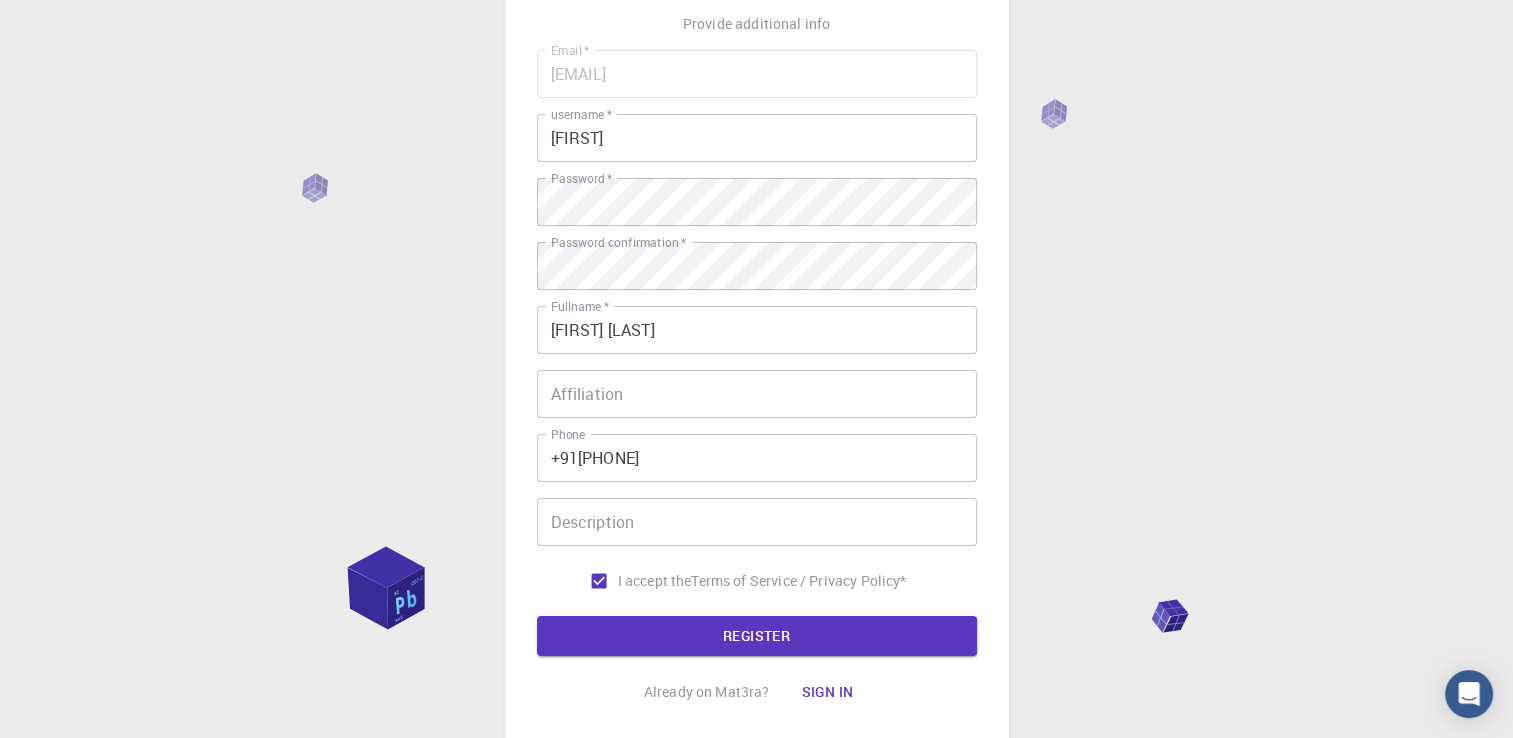 click on "Email   * [EMAIL] Email   * username   * [USERNAME] username   * Password   * Password   * Password confirmation   * Password confirmation   * Fullname   * [FIRST] [LAST] Fullname   * Affiliation Affiliation Phone +91[PHONE] Phone Description Description I accept the Terms of Service / Privacy Policy * REGISTER" at bounding box center [757, 353] 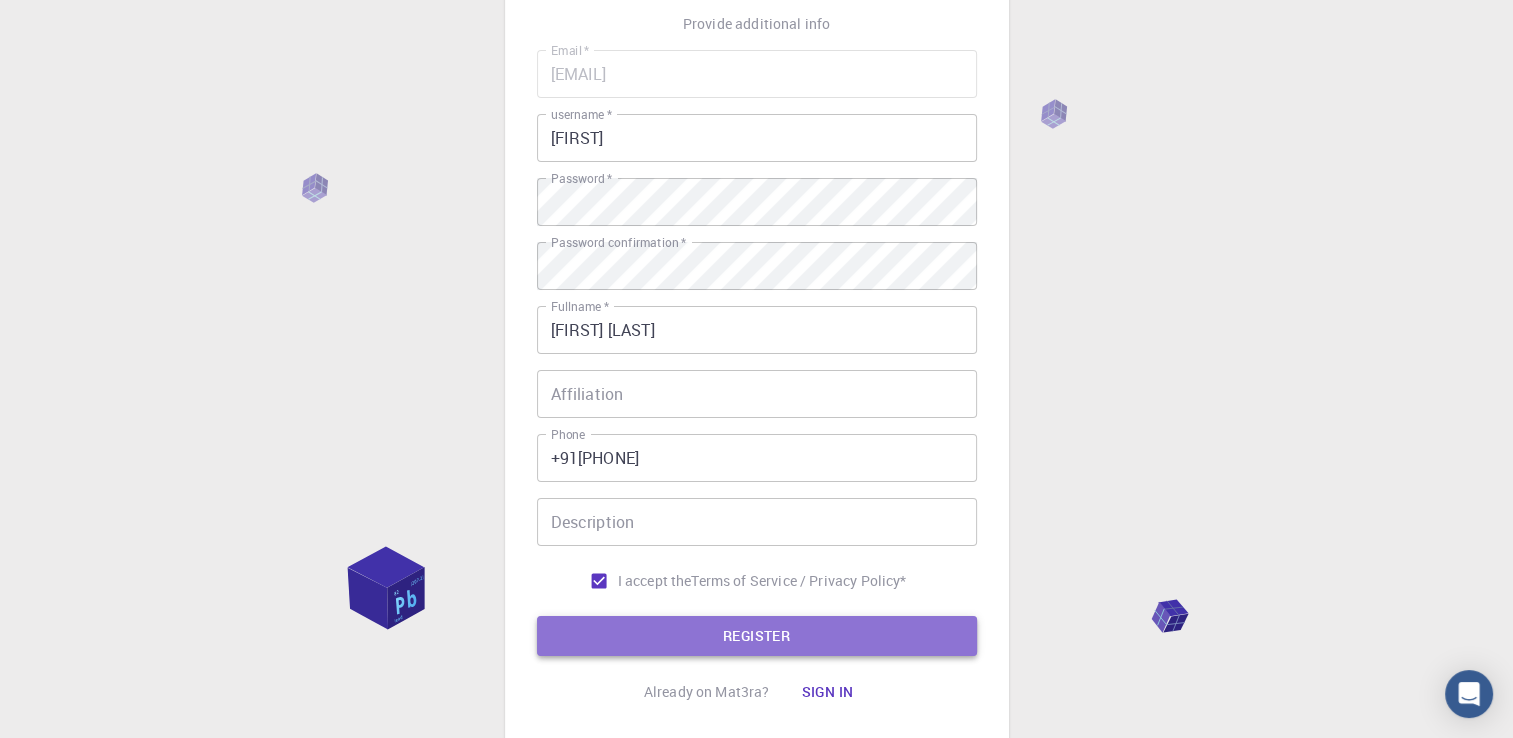 click on "REGISTER" at bounding box center [757, 636] 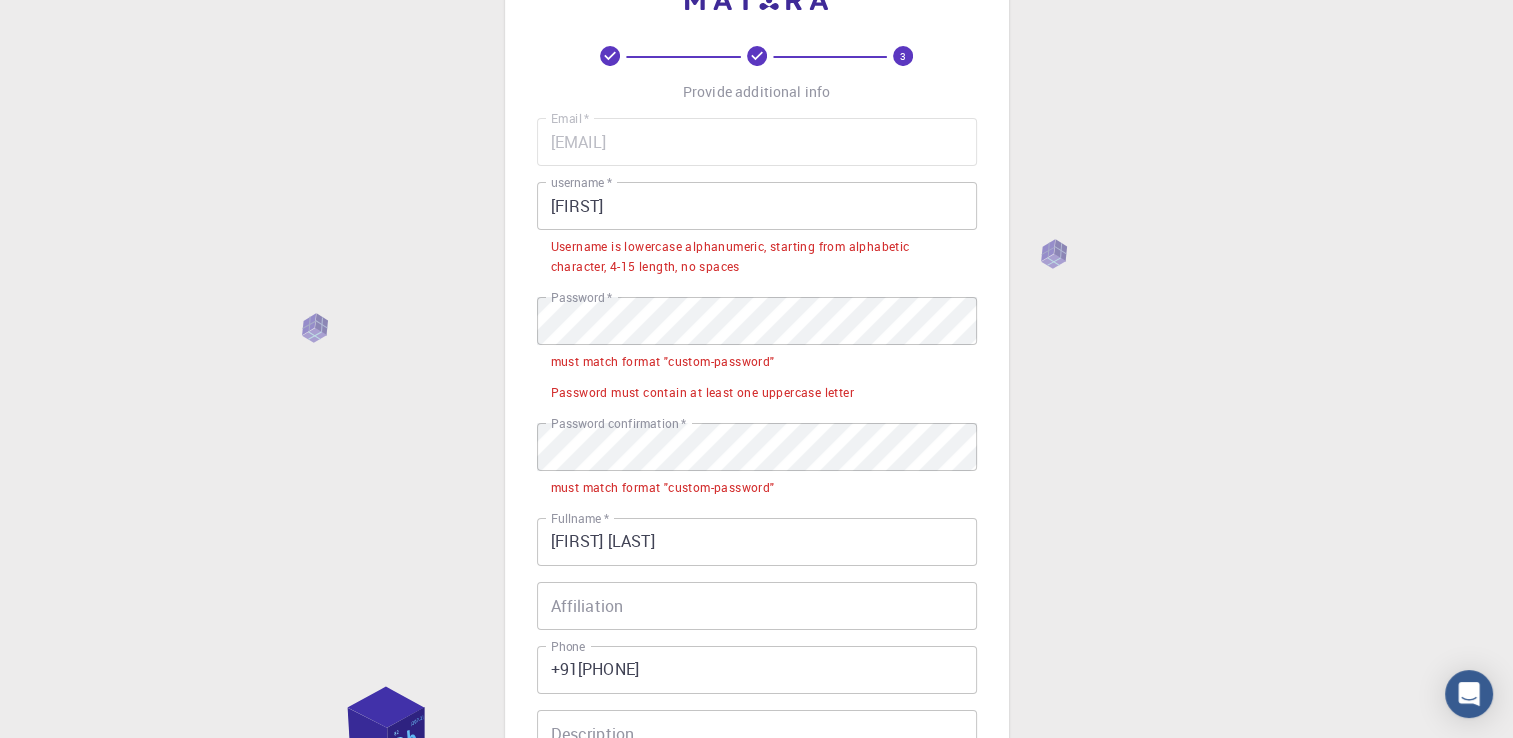 scroll, scrollTop: 52, scrollLeft: 0, axis: vertical 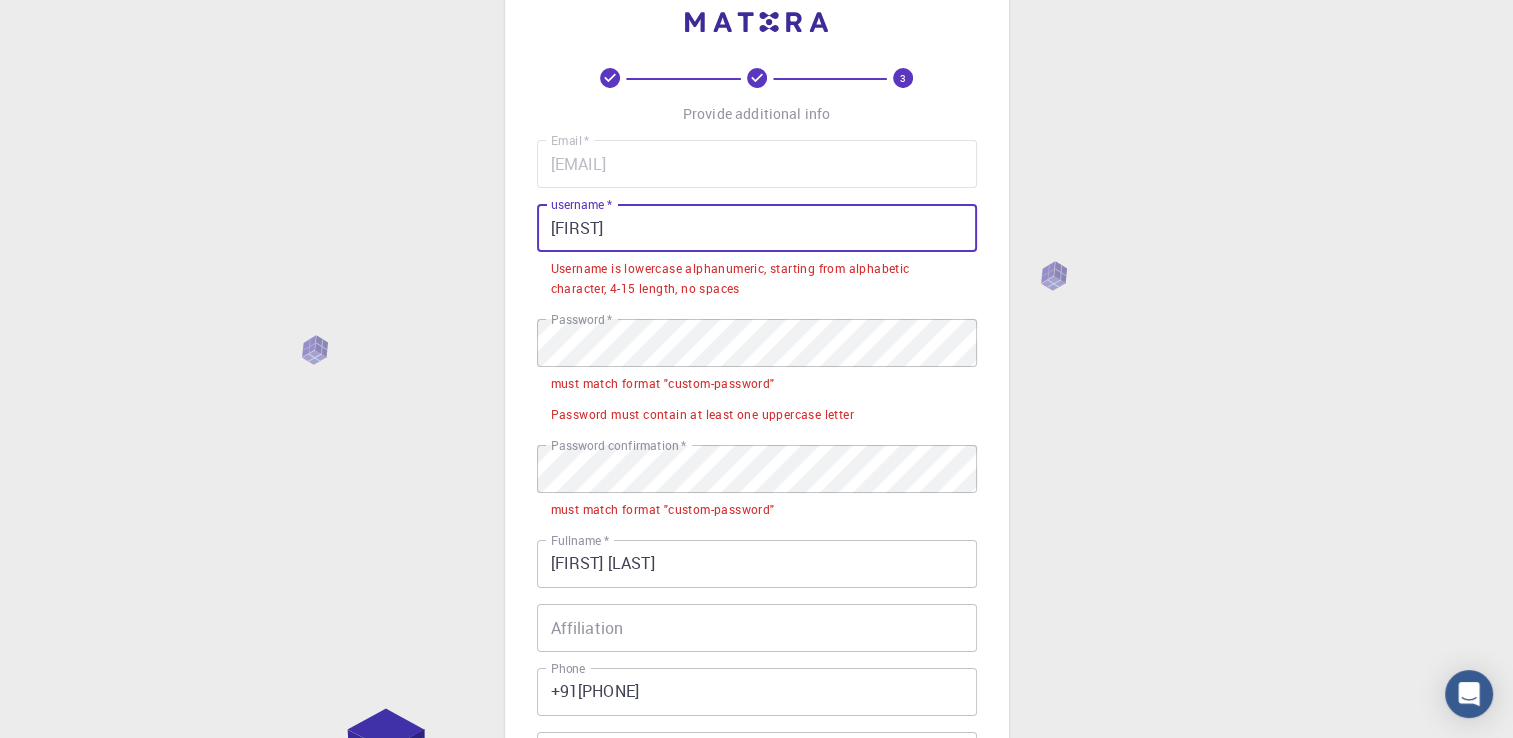 click on "[FIRST]" at bounding box center (757, 228) 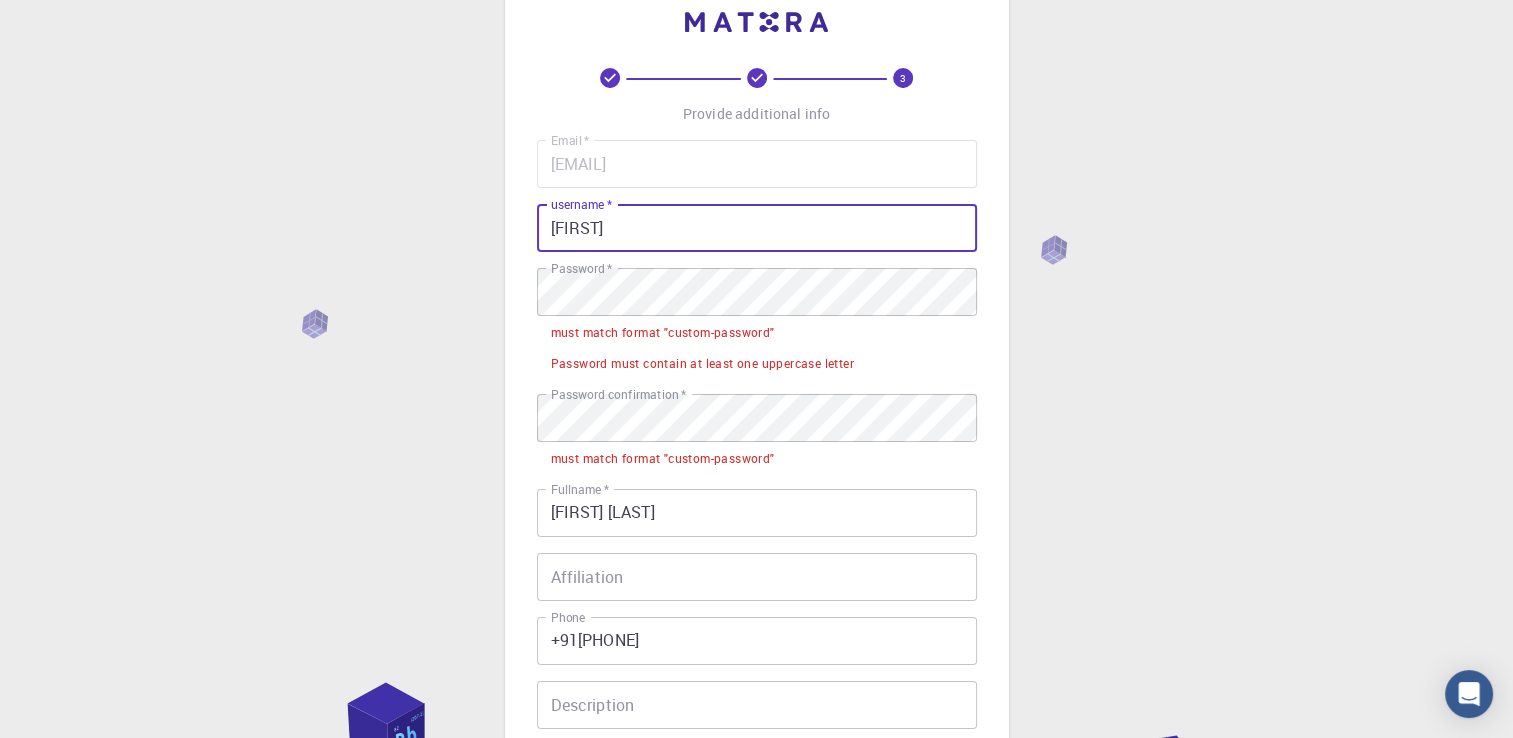 click on "[FIRST]" at bounding box center [757, 228] 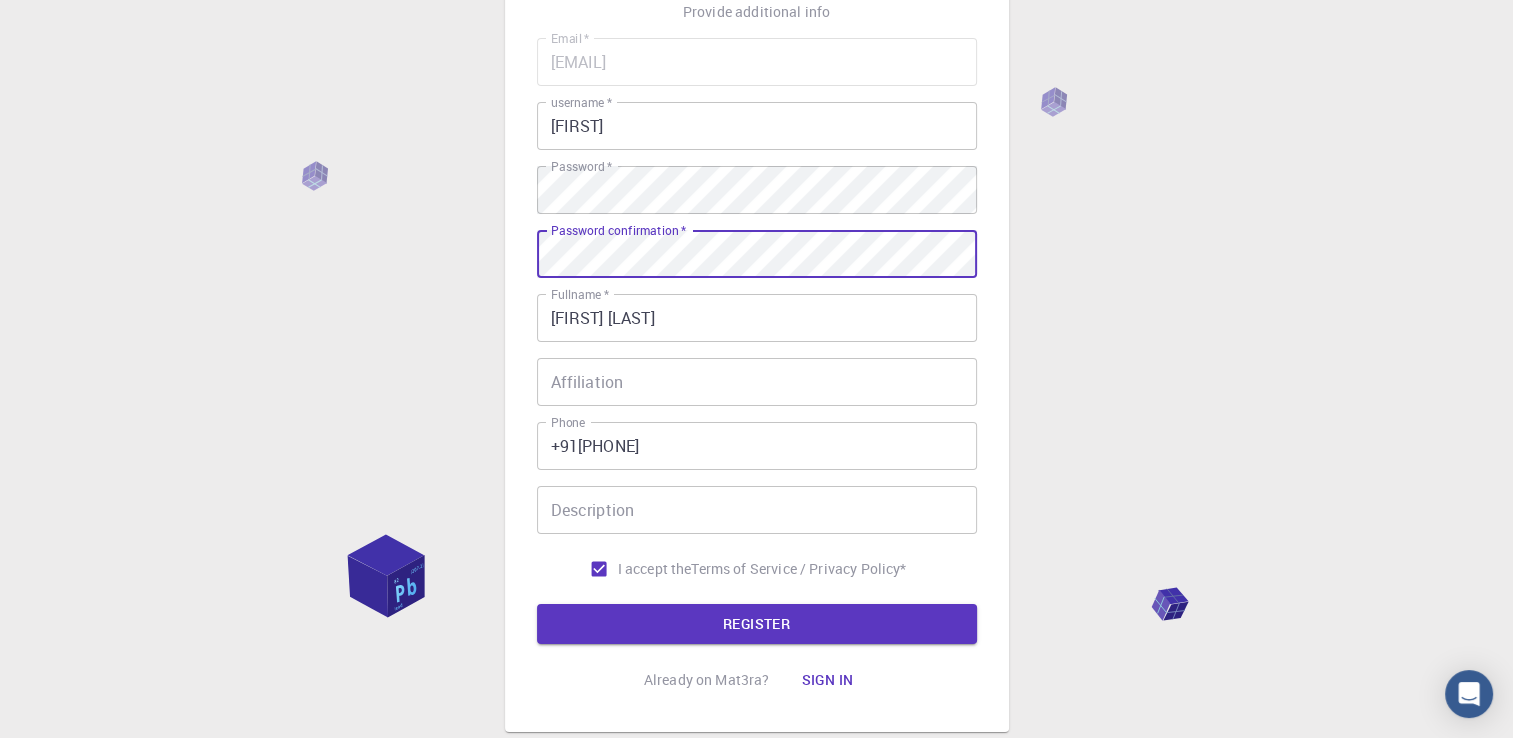 scroll, scrollTop: 170, scrollLeft: 0, axis: vertical 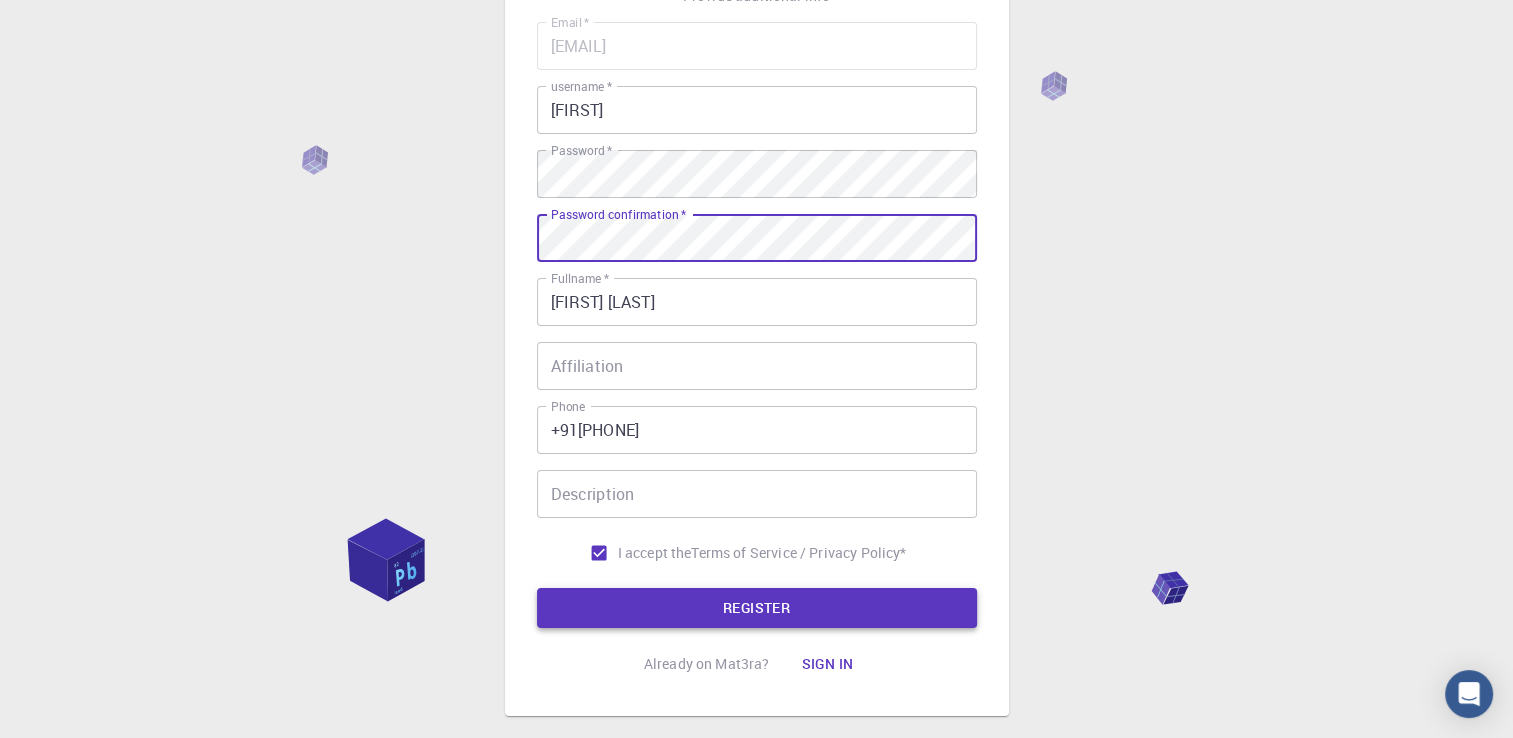 click on "REGISTER" at bounding box center [757, 608] 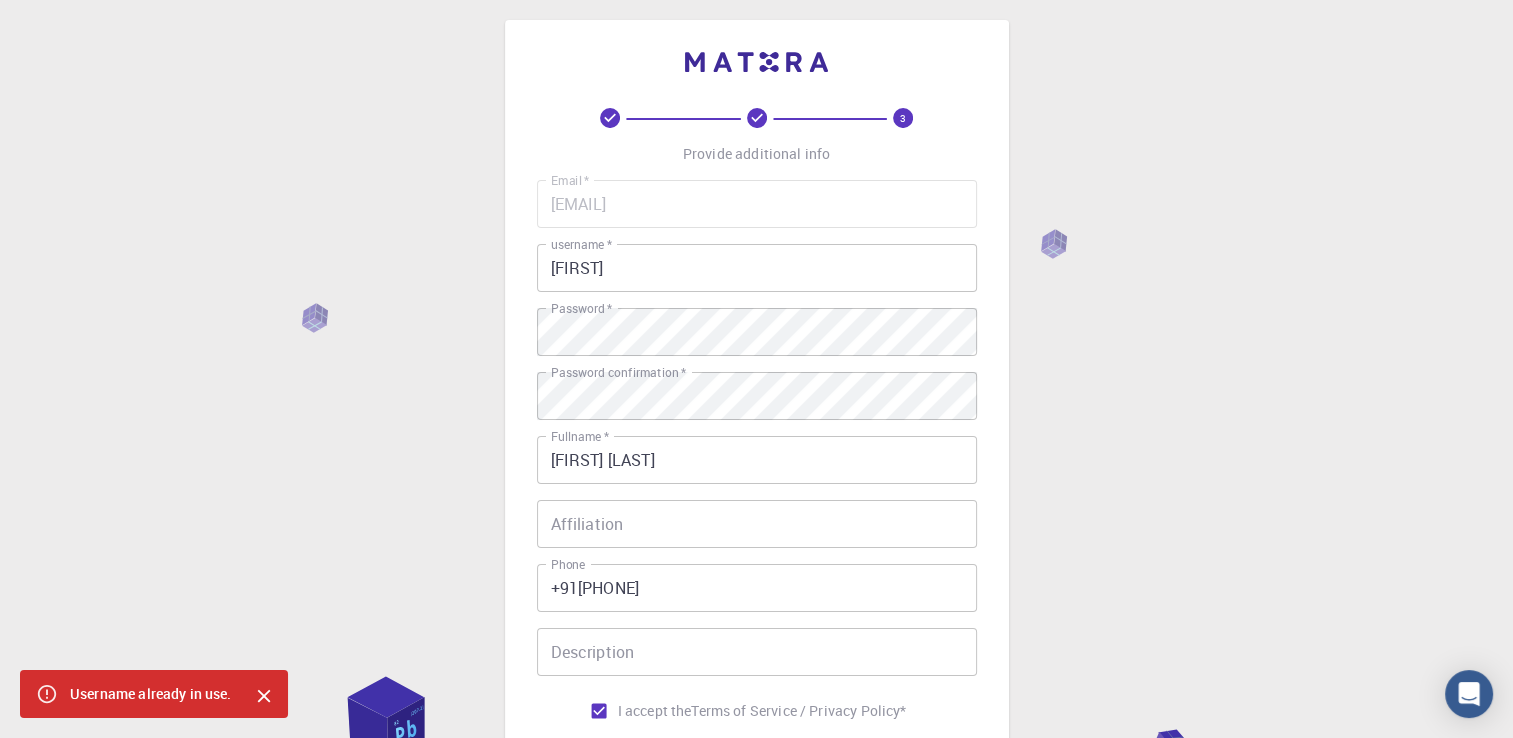 scroll, scrollTop: 0, scrollLeft: 0, axis: both 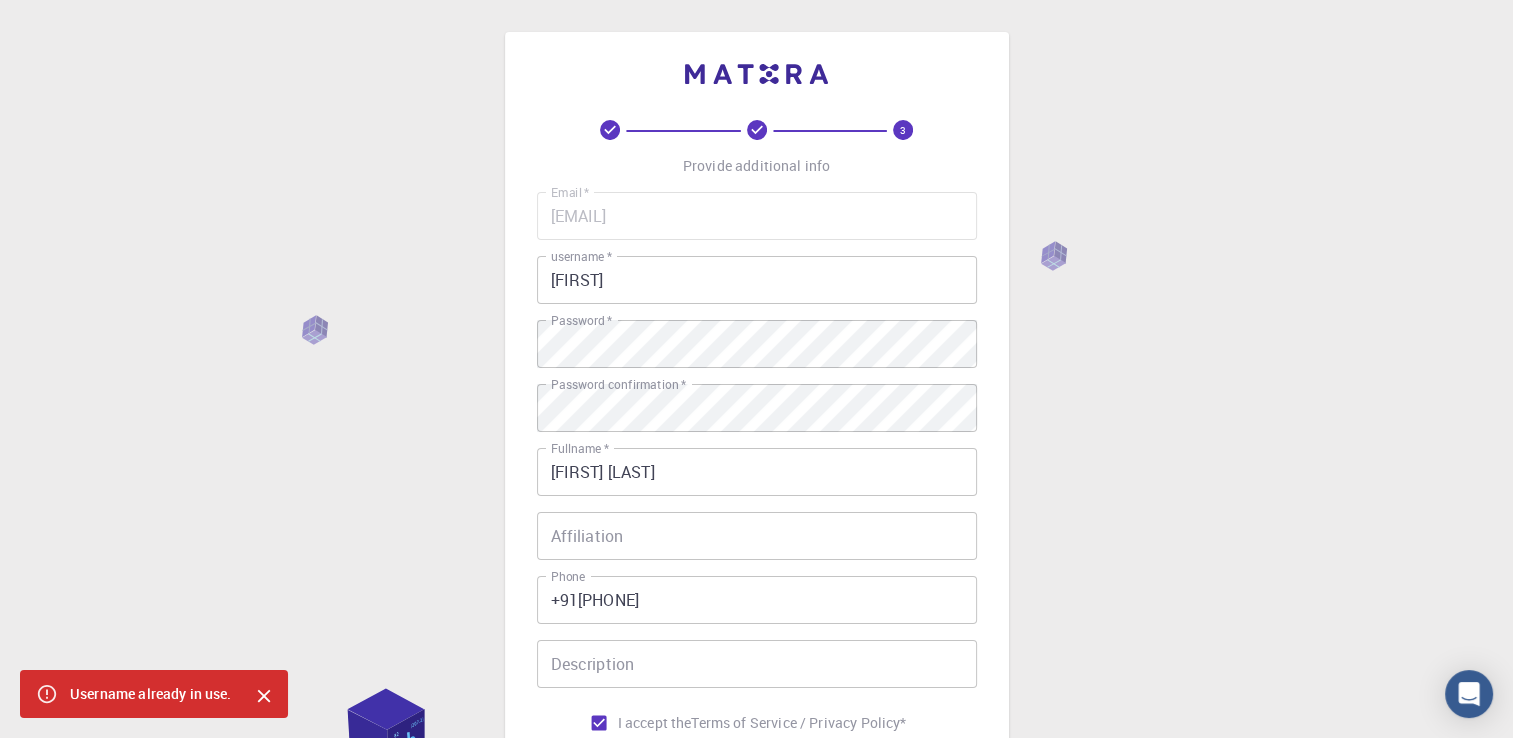 click on "[FIRST]" at bounding box center (757, 280) 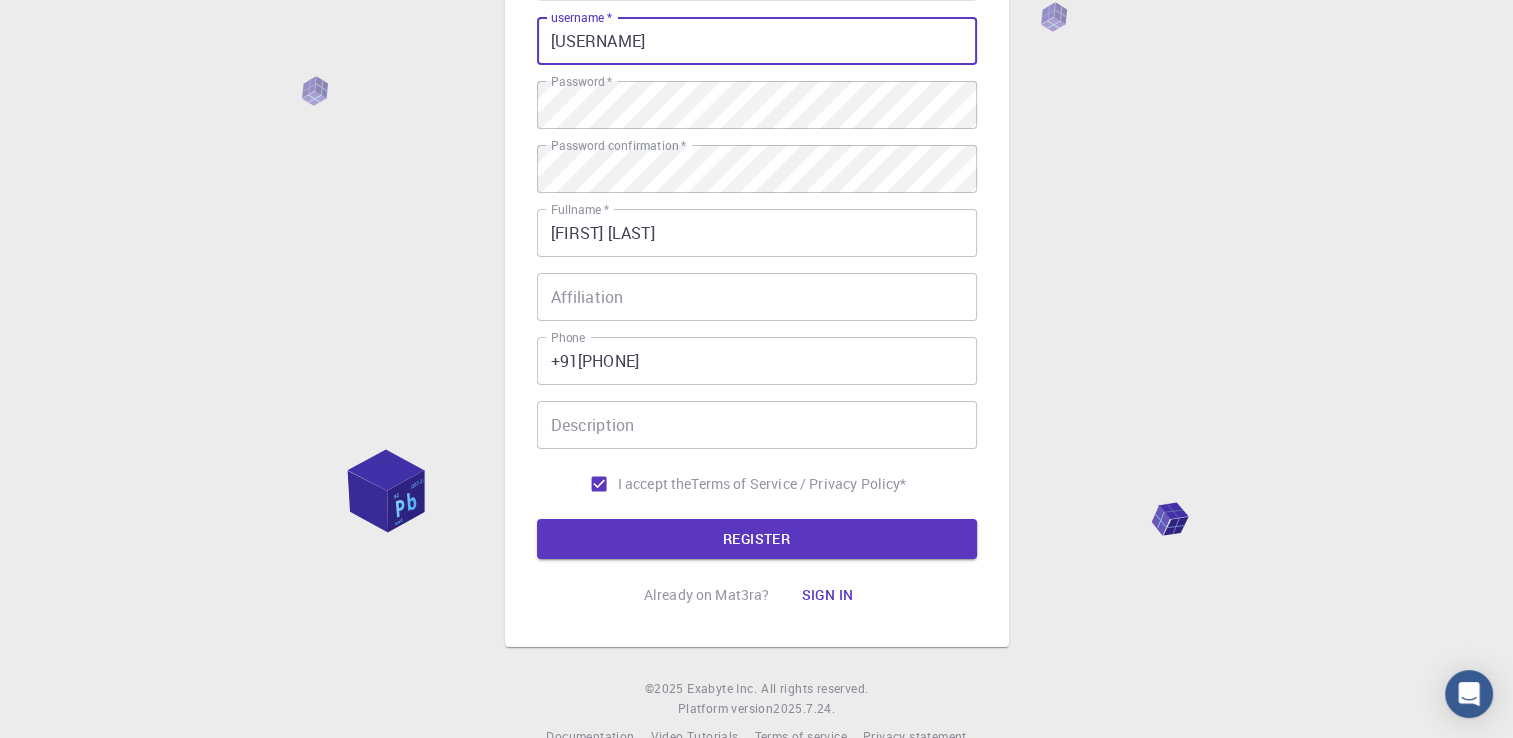 scroll, scrollTop: 279, scrollLeft: 0, axis: vertical 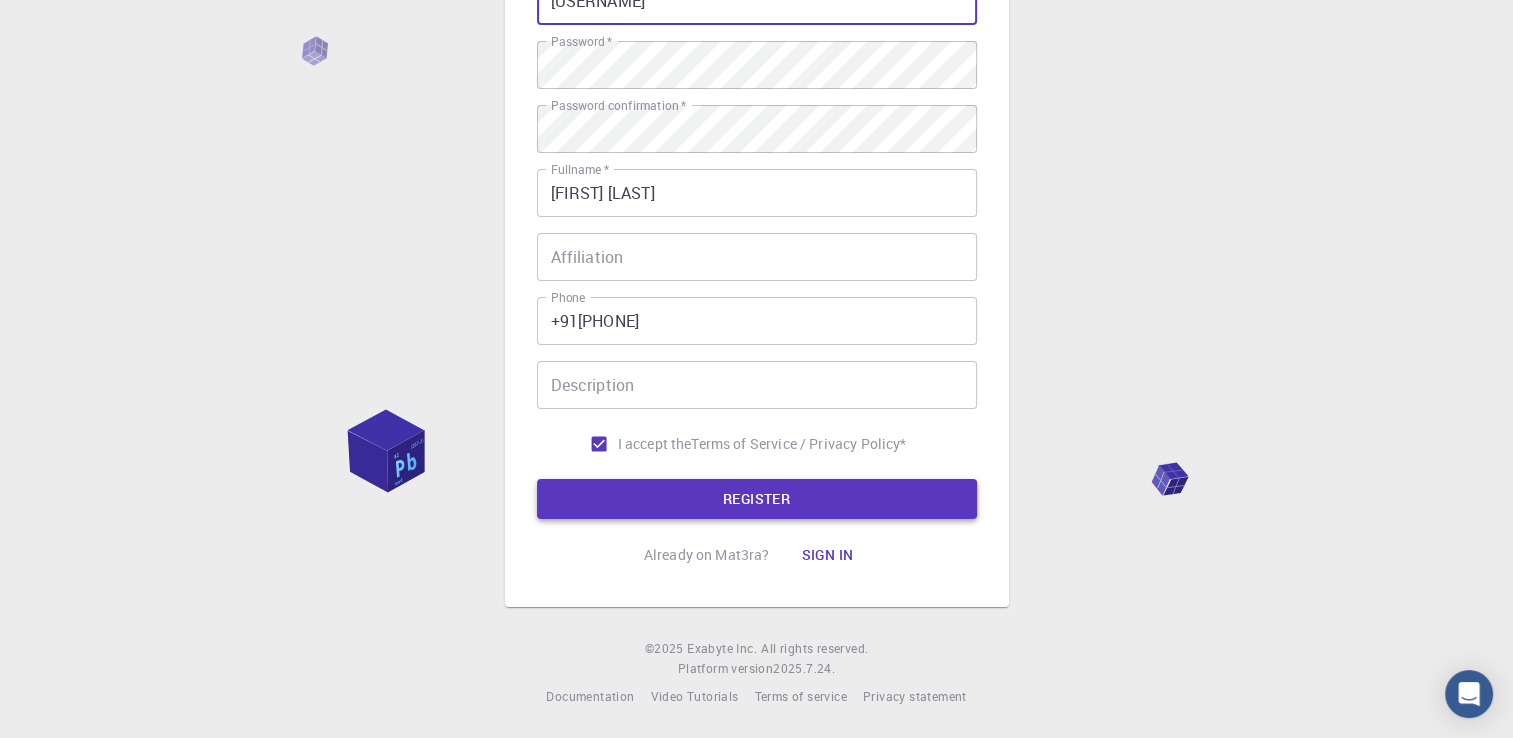type on "[USERNAME]" 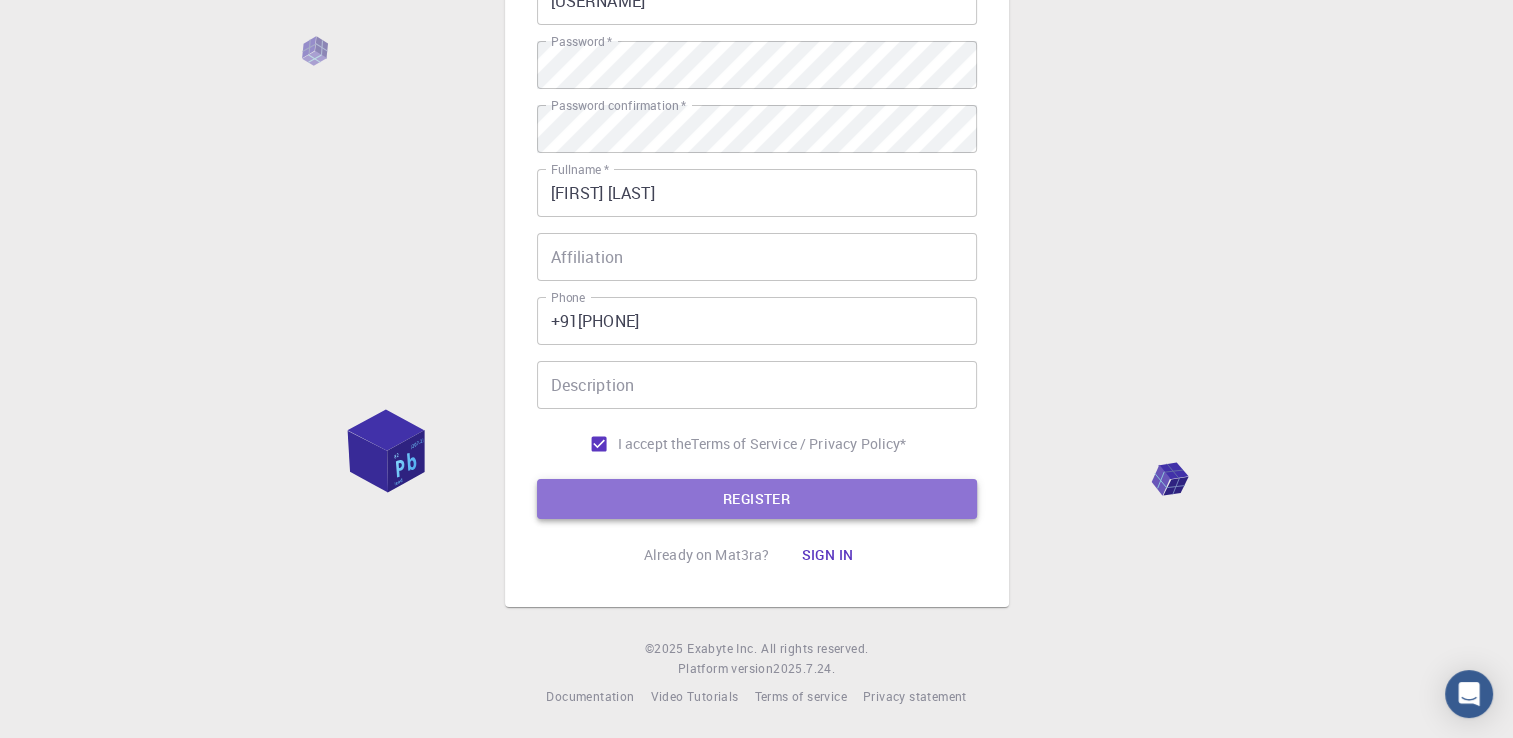 click on "REGISTER" at bounding box center (757, 499) 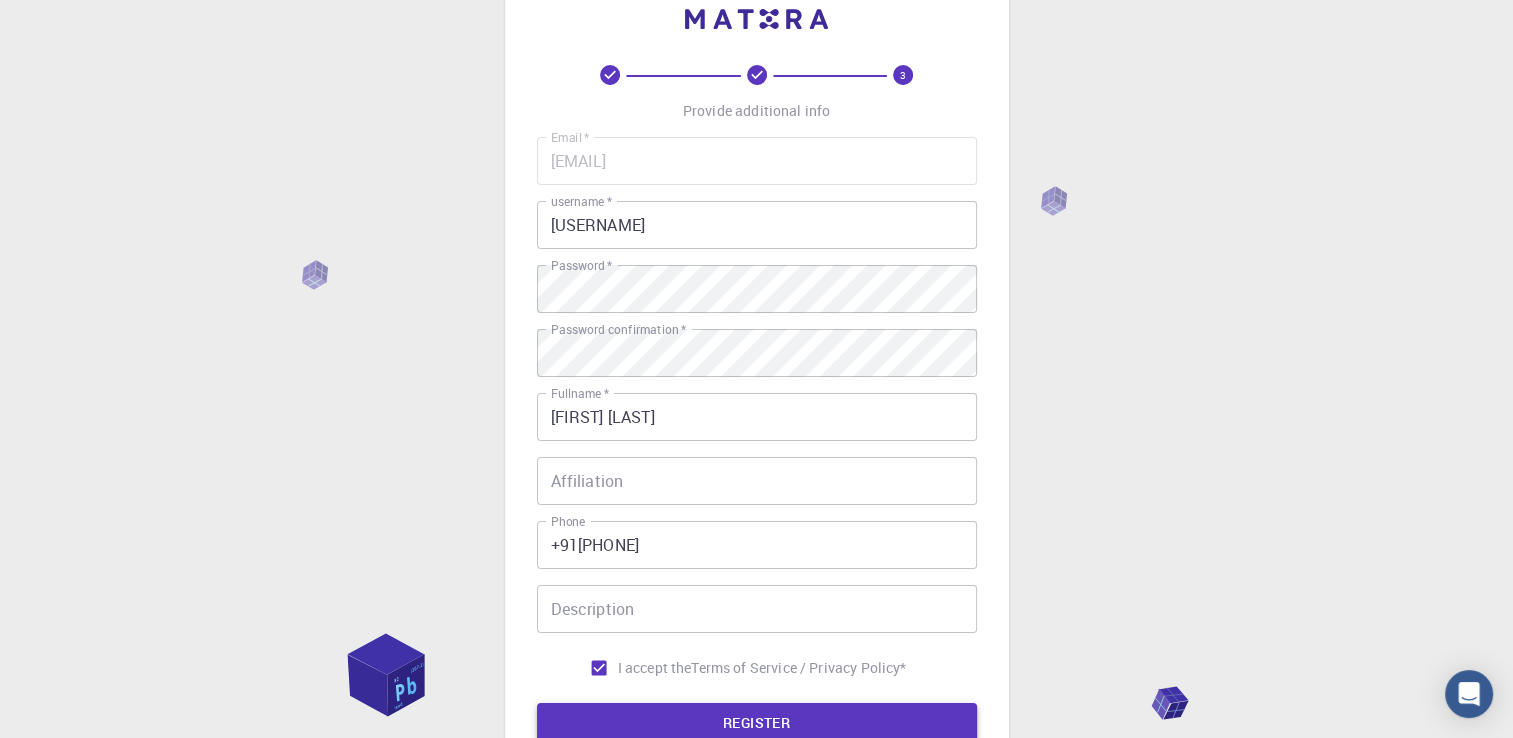 scroll, scrollTop: 0, scrollLeft: 0, axis: both 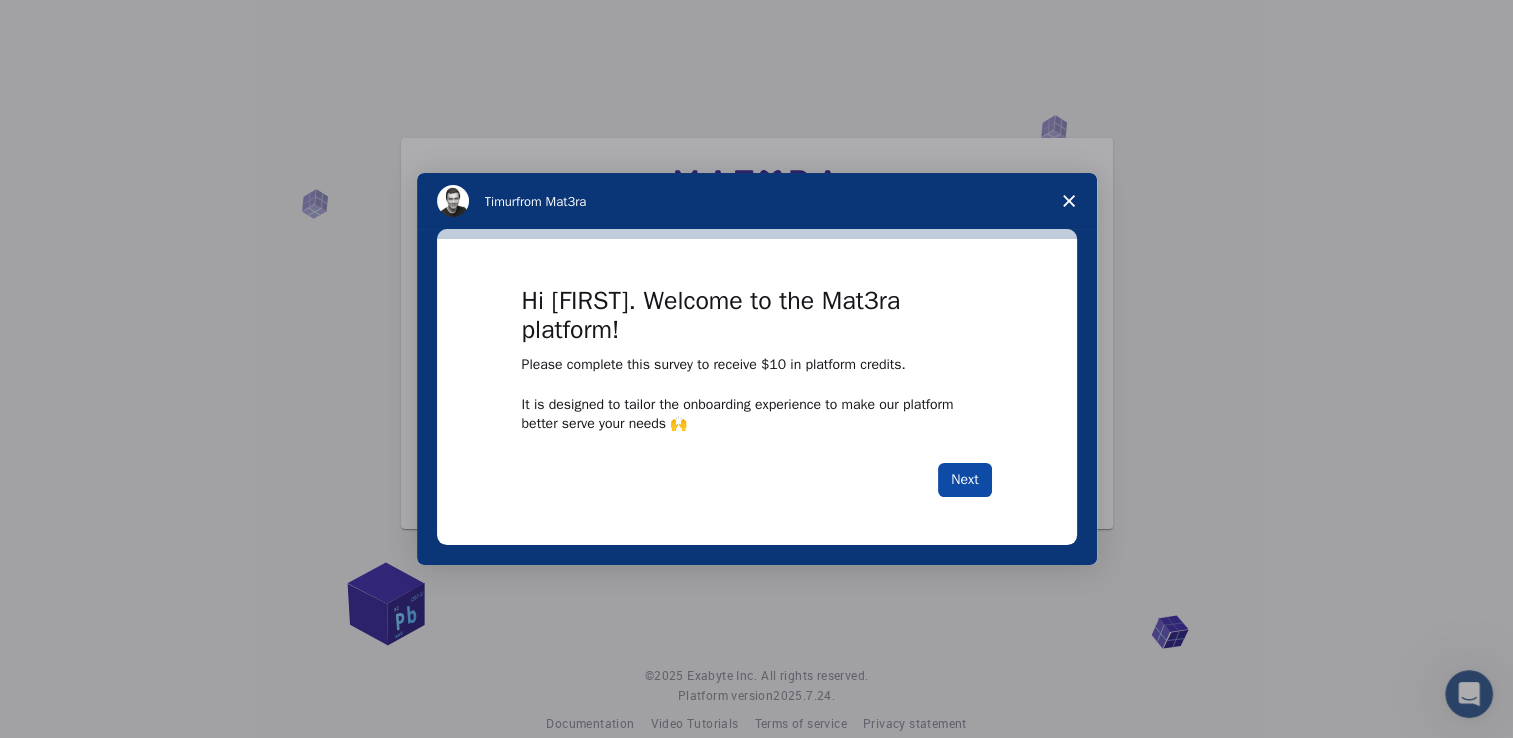 click on "Next" at bounding box center (964, 480) 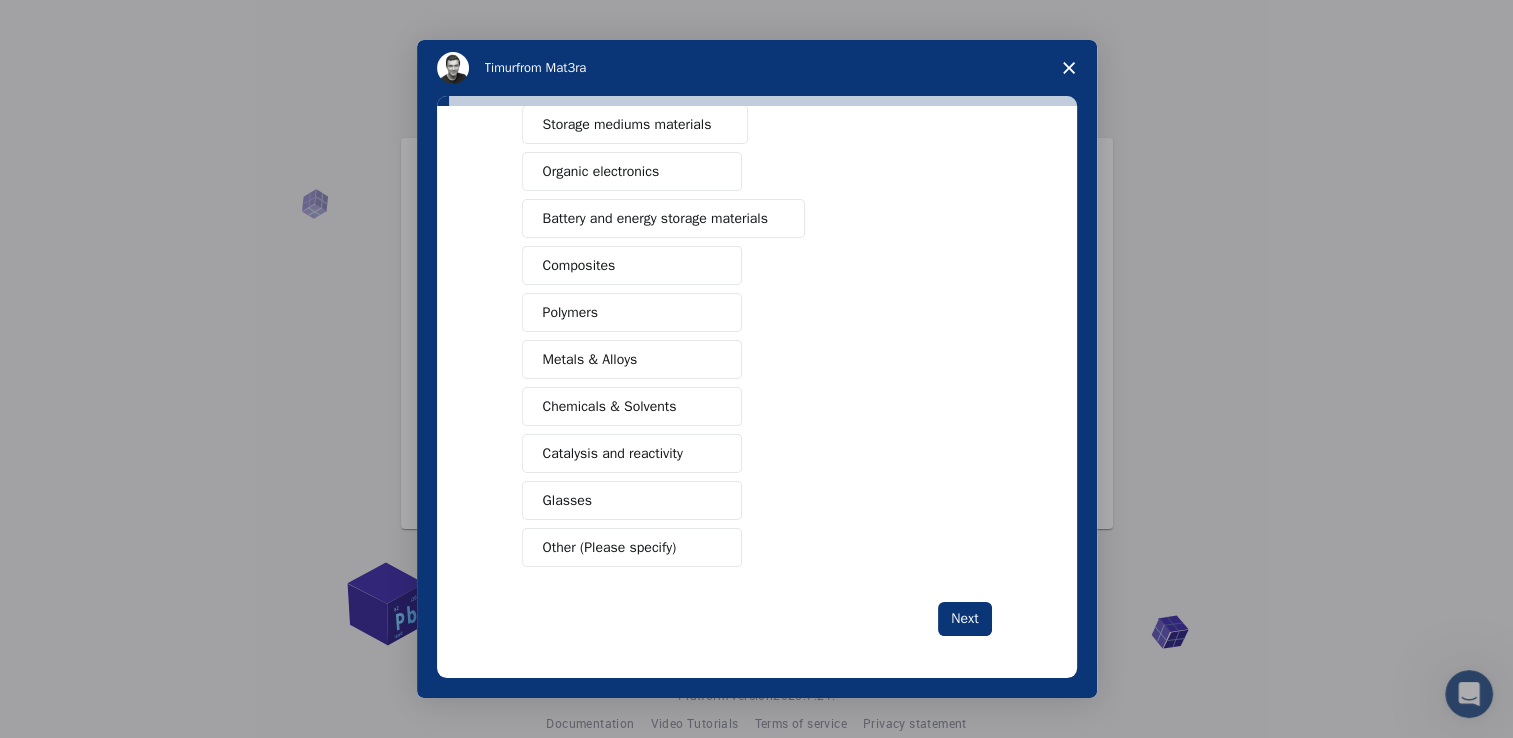 scroll, scrollTop: 0, scrollLeft: 0, axis: both 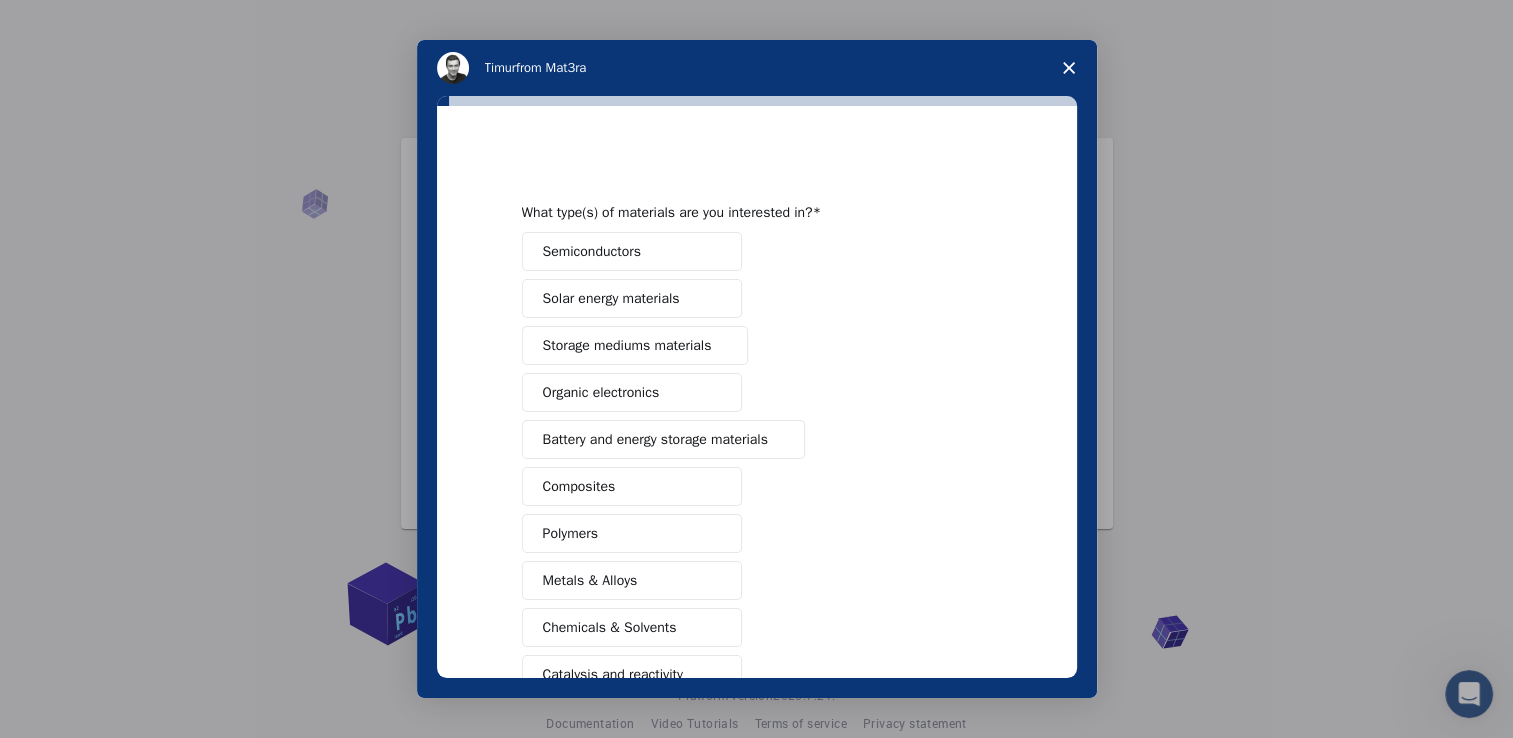 click on "Solar energy materials" at bounding box center (611, 298) 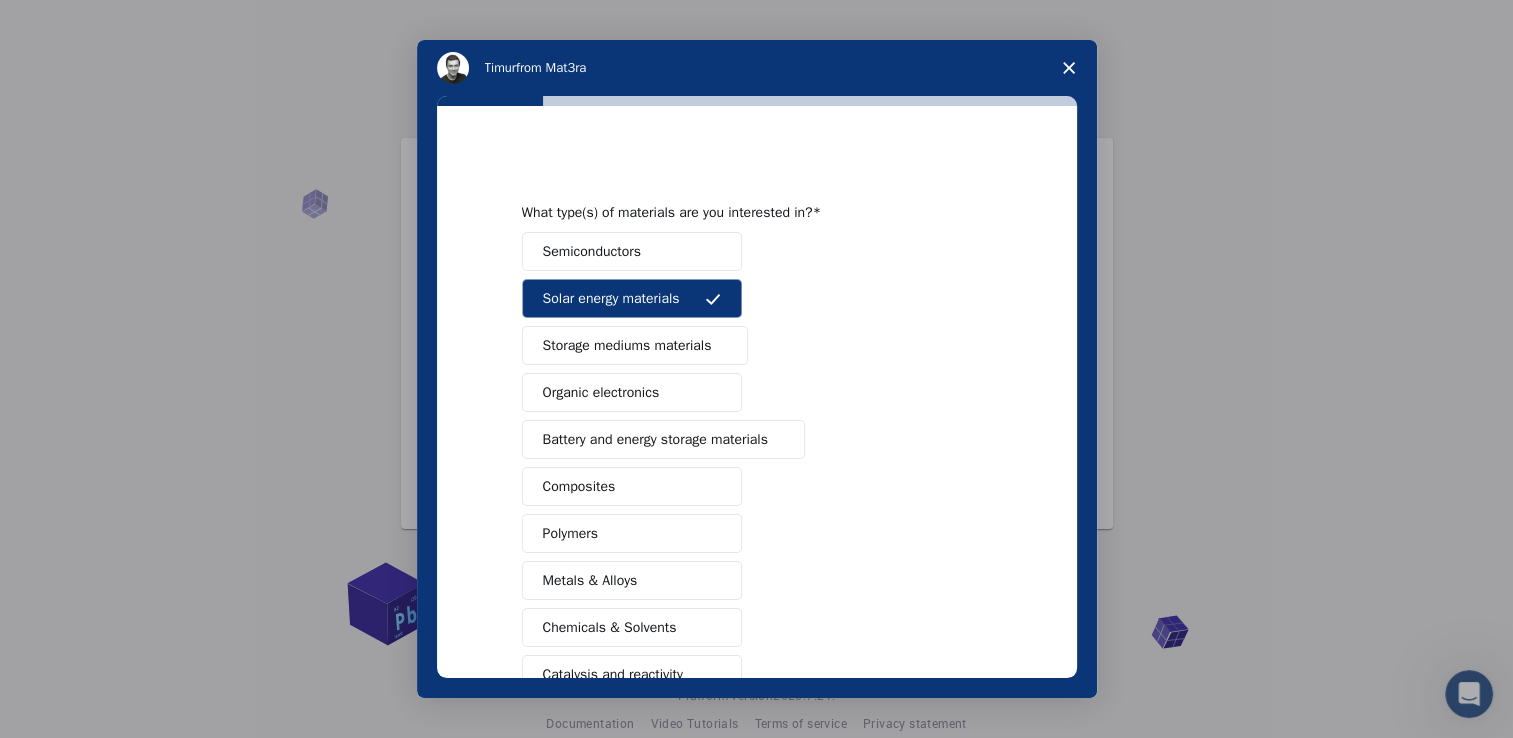 scroll, scrollTop: 221, scrollLeft: 0, axis: vertical 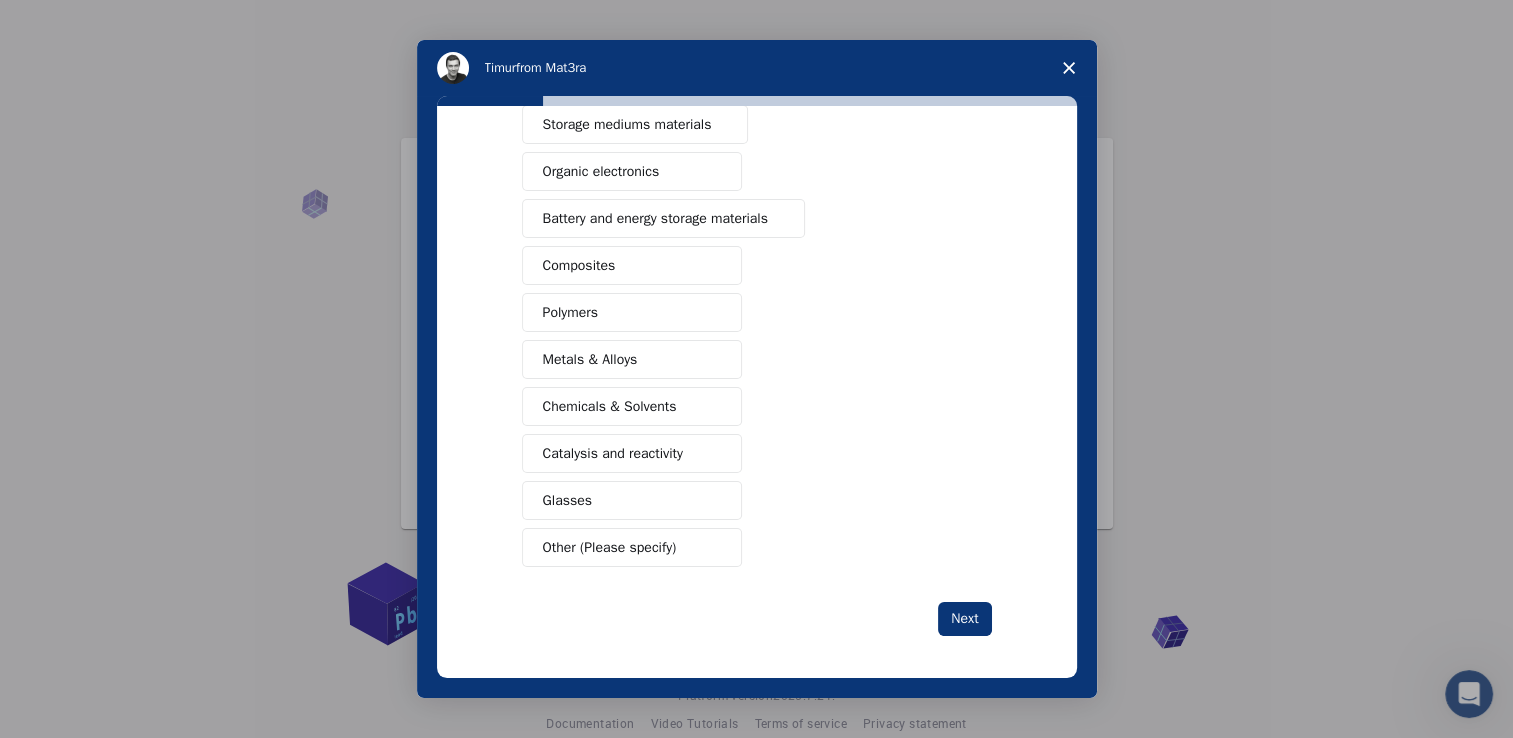 click on "Metals & Alloys" at bounding box center [590, 359] 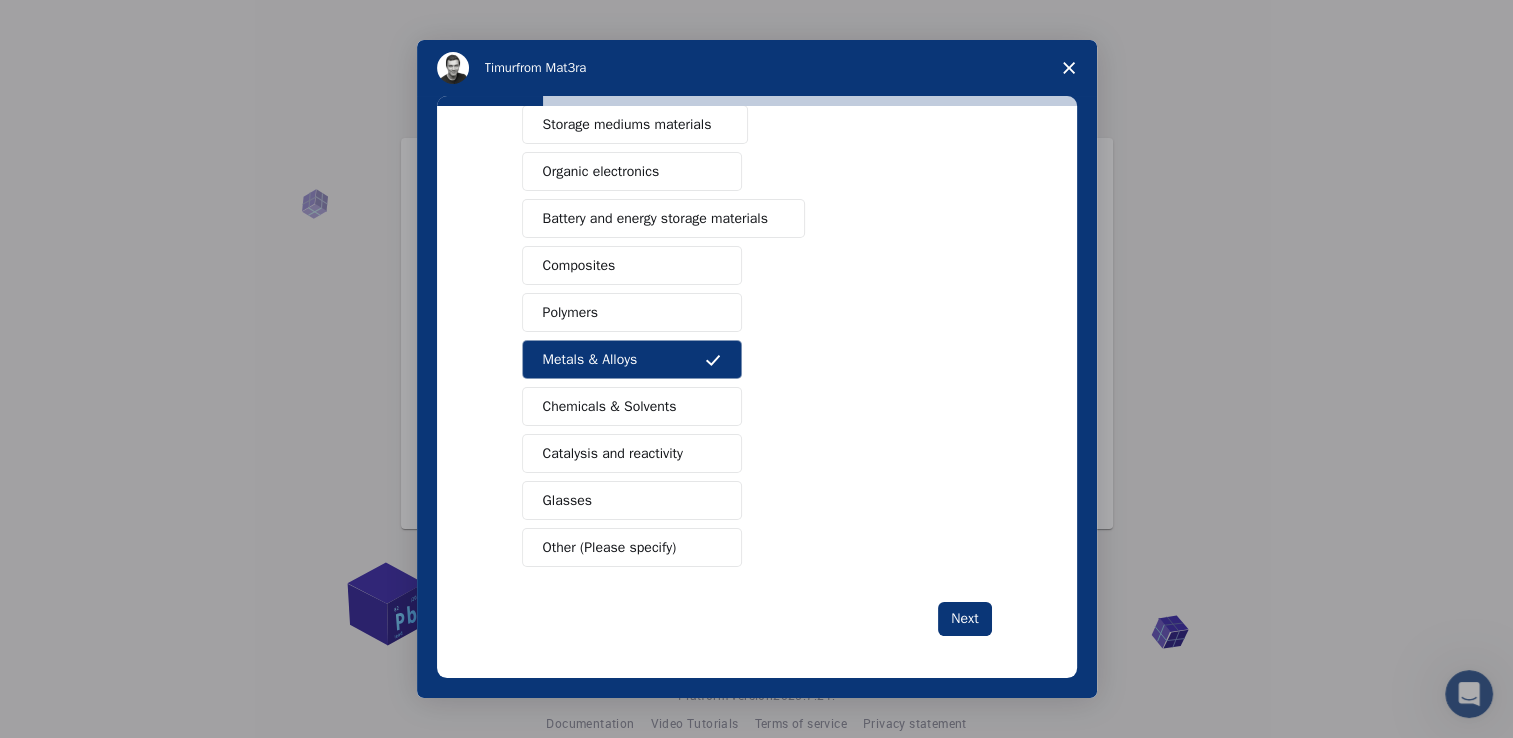 click on "Organic electronics" at bounding box center (601, 171) 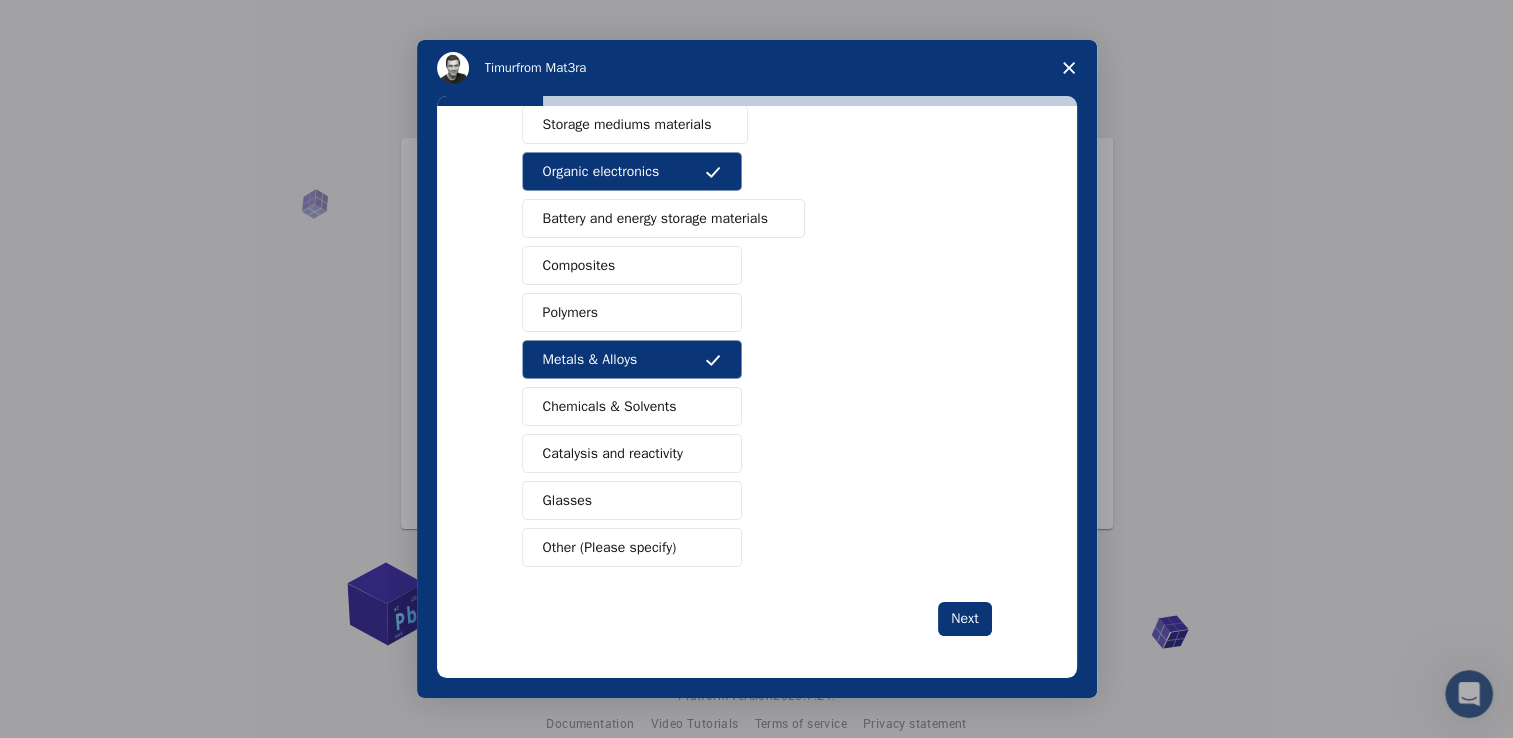 click on "Glasses" at bounding box center (632, 500) 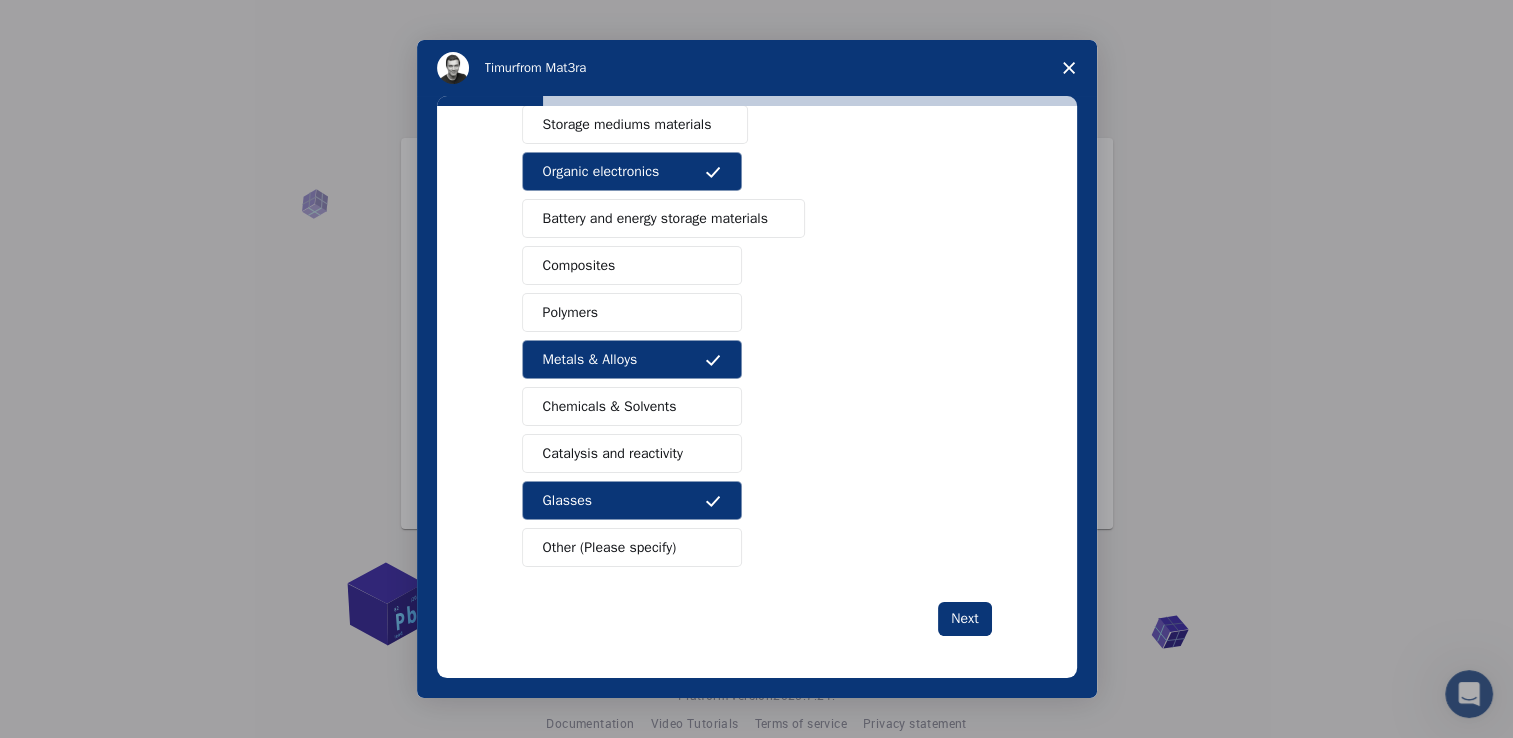 click on "Catalysis and reactivity" at bounding box center [613, 453] 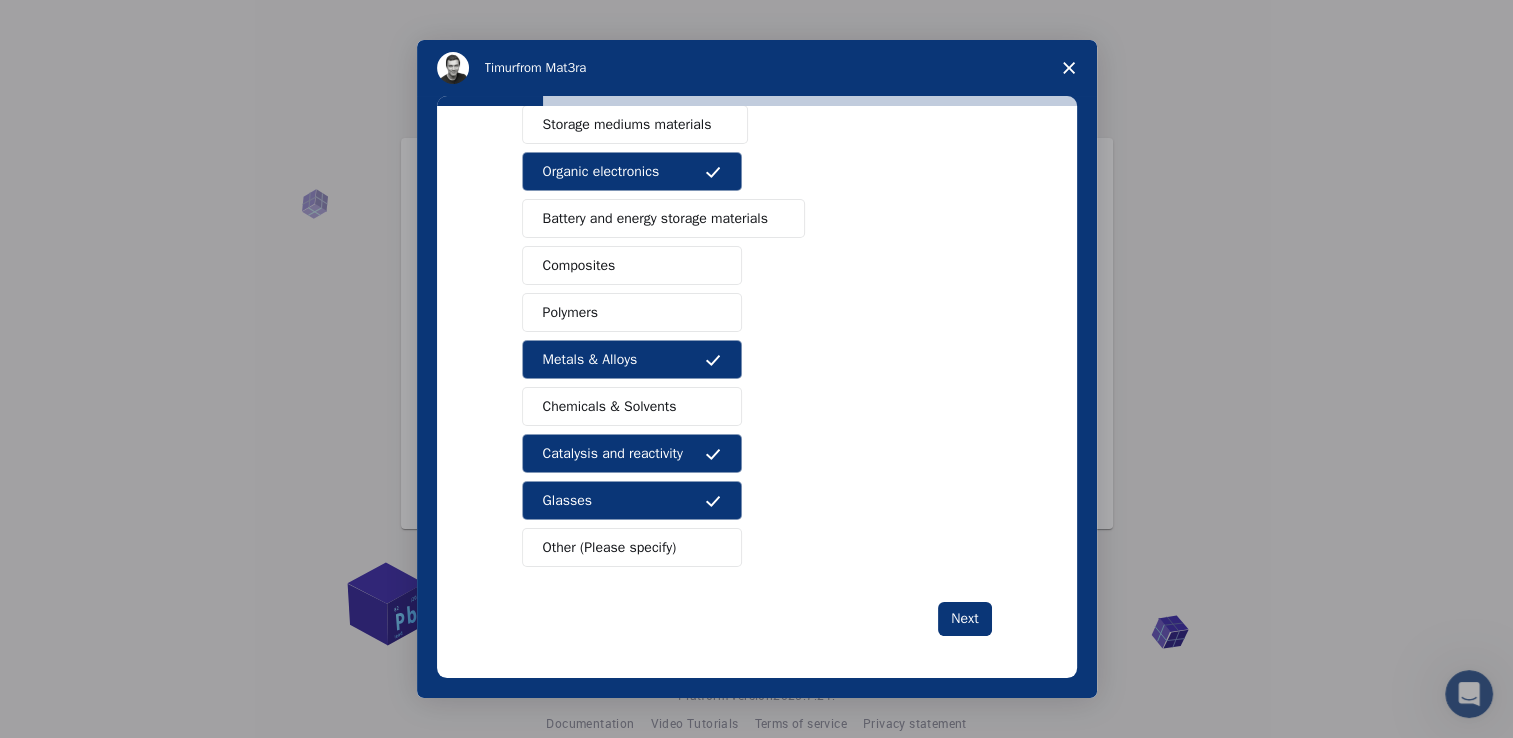 click on "Chemicals & Solvents" at bounding box center (610, 406) 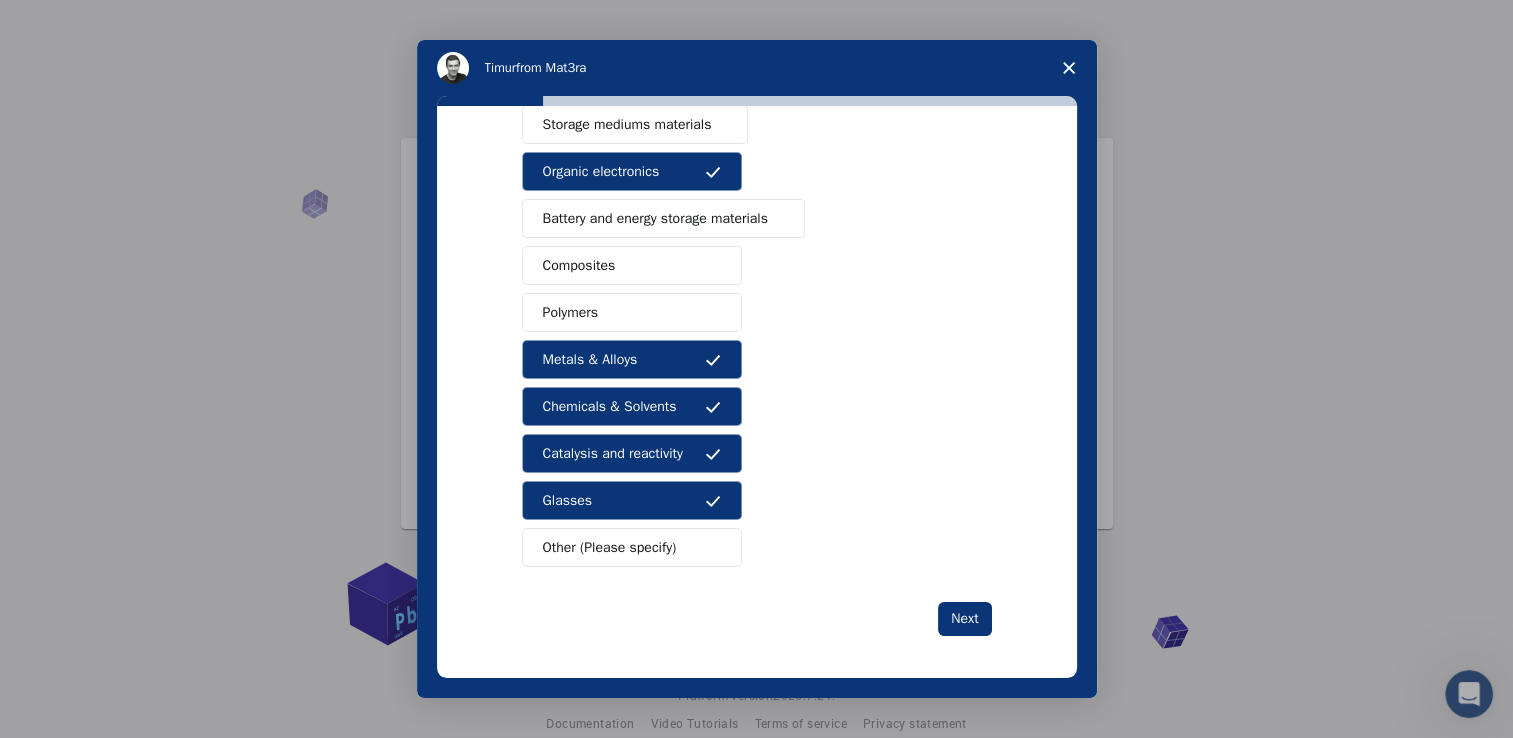 scroll, scrollTop: 0, scrollLeft: 0, axis: both 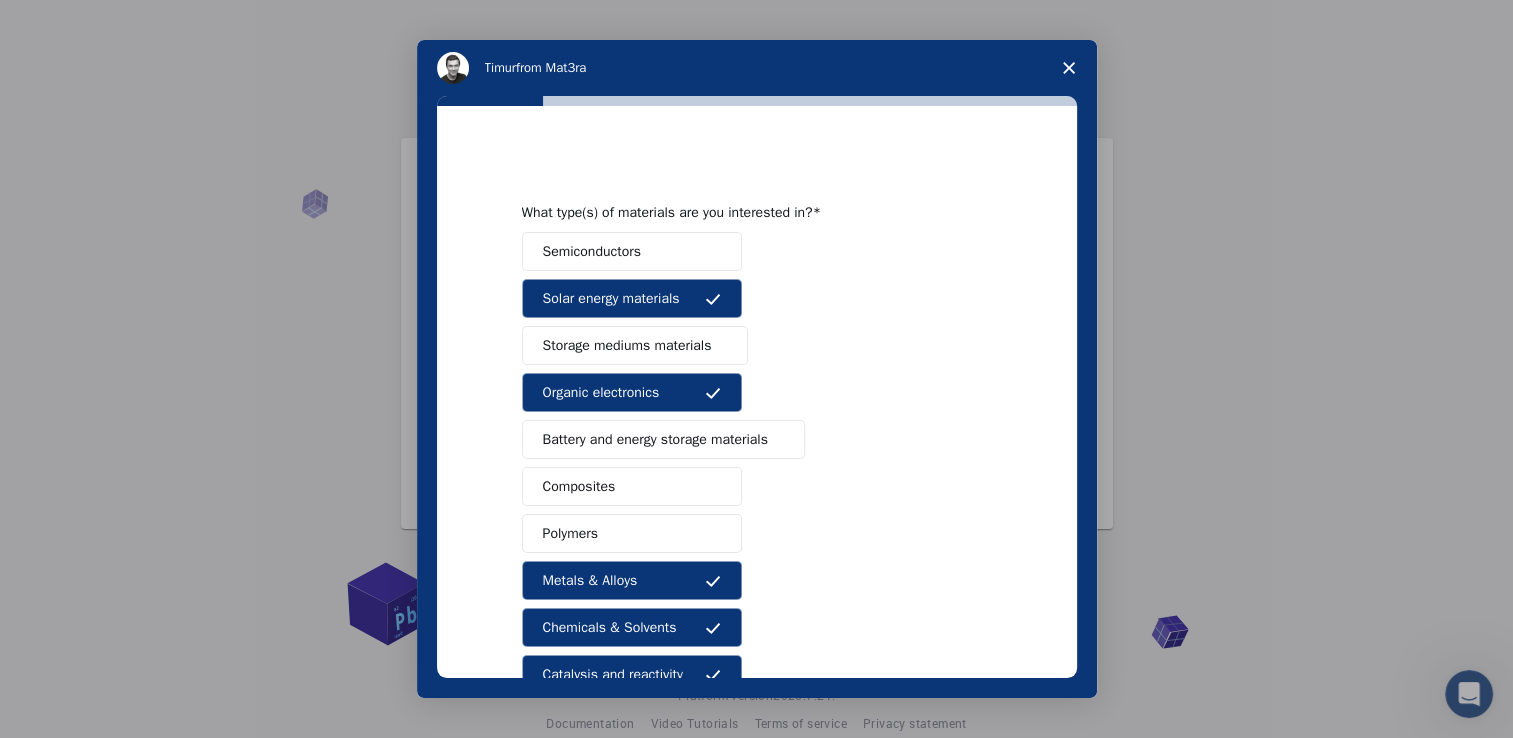 click on "Semiconductors" at bounding box center (632, 251) 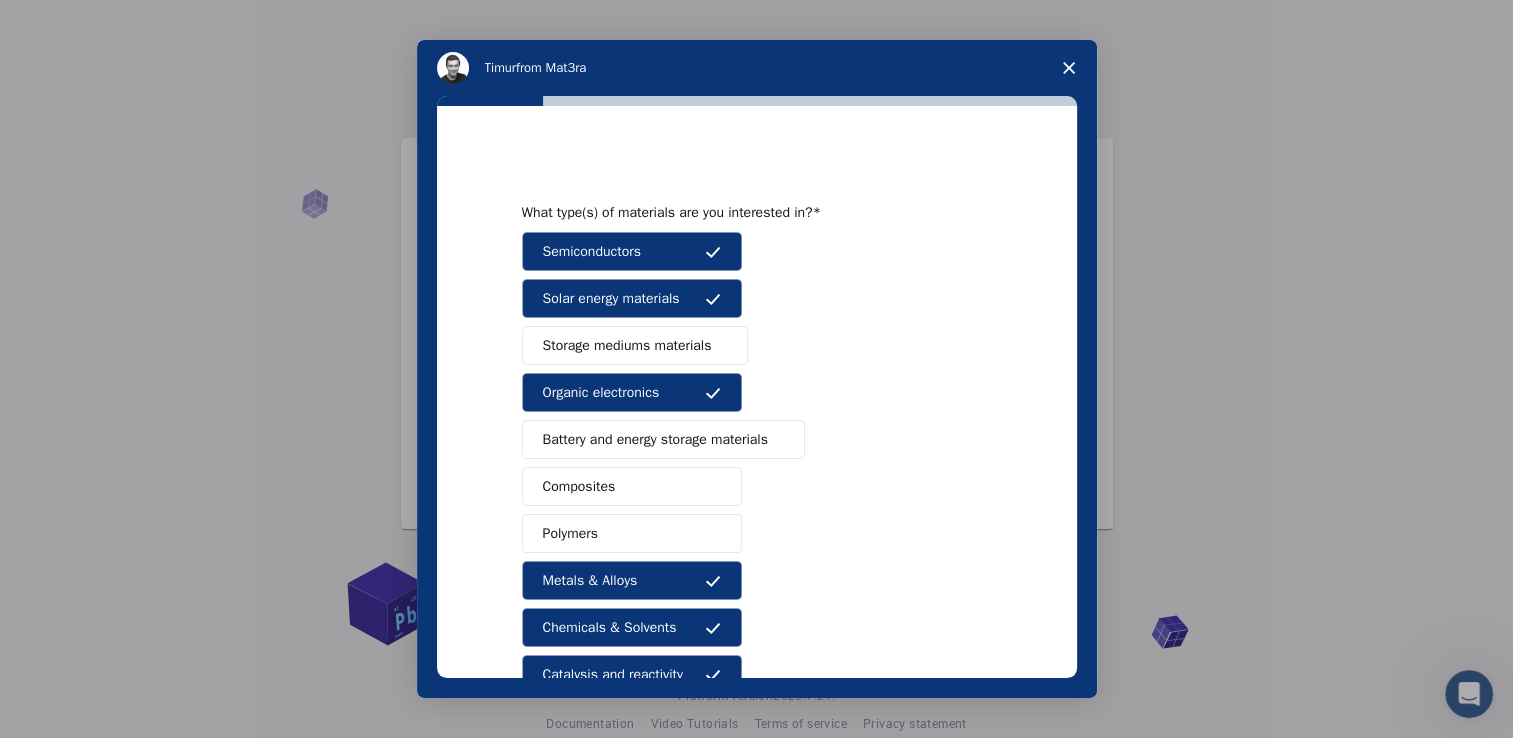 scroll, scrollTop: 221, scrollLeft: 0, axis: vertical 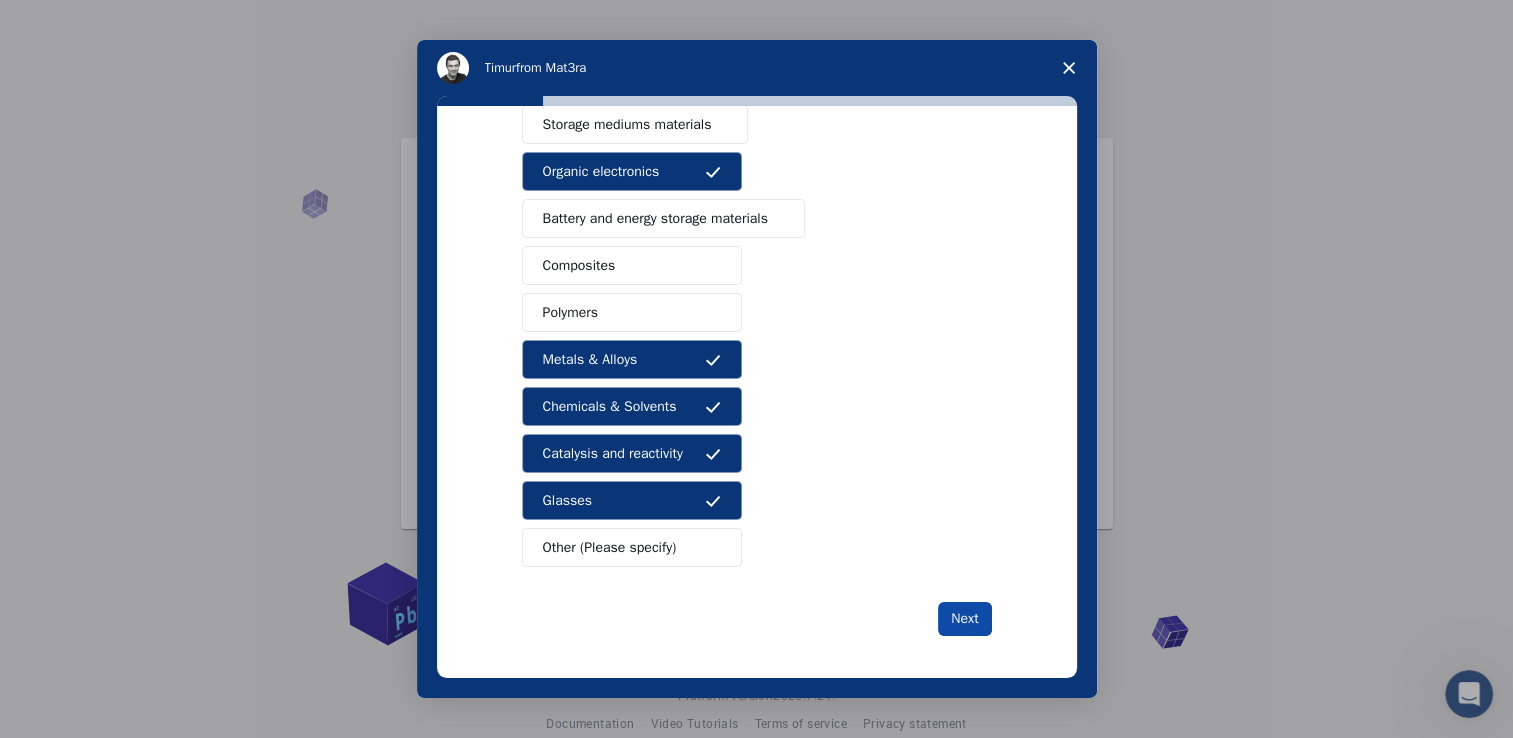 click on "Next" at bounding box center (964, 619) 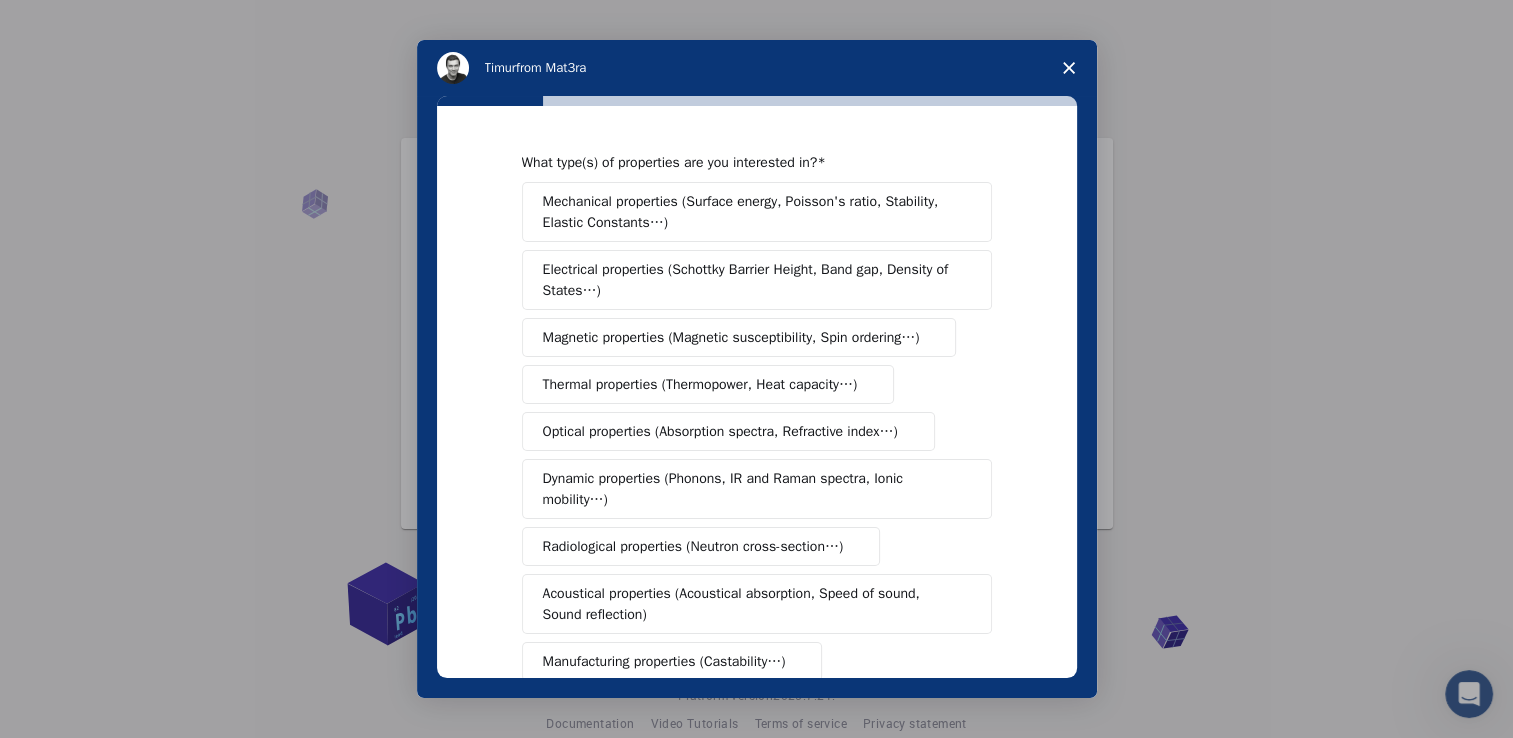 click on "Mechanical properties (Surface energy, Poisson's ratio, Stability, Elastic Constants…)" at bounding box center [750, 212] 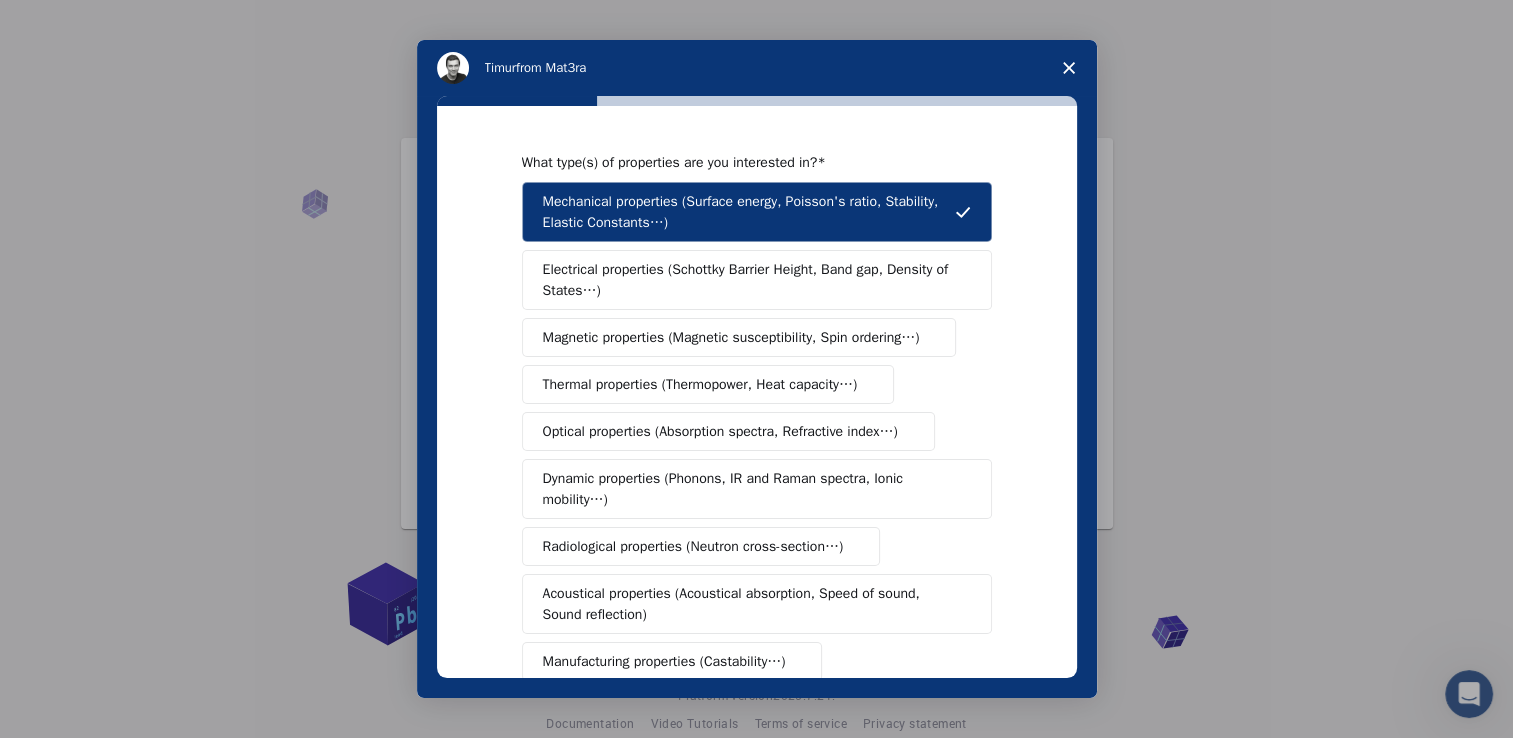 click on "Electrical properties (Schottky Barrier Height, Band gap, Density of States…)" at bounding box center (750, 280) 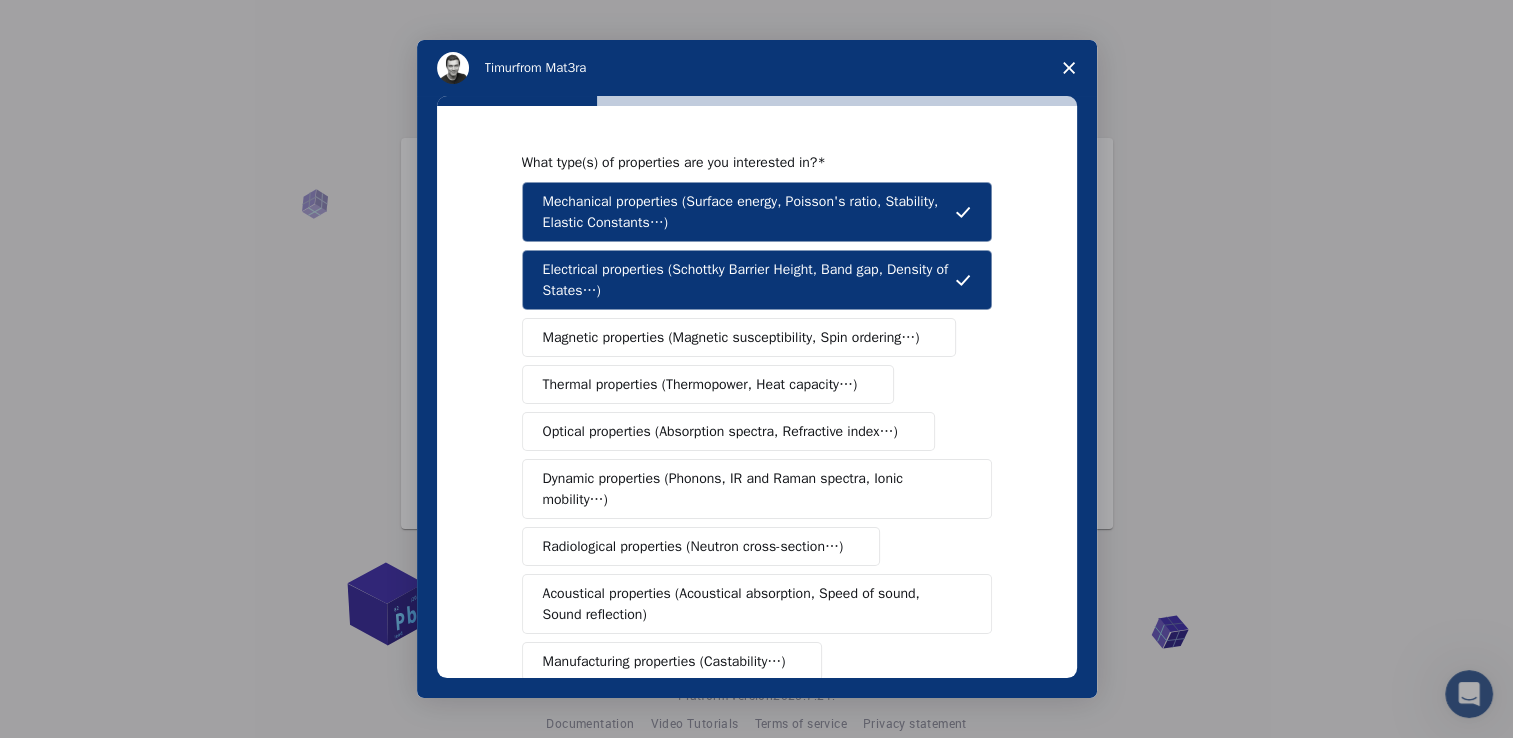 drag, startPoint x: 761, startPoint y: 338, endPoint x: 737, endPoint y: 394, distance: 60.926186 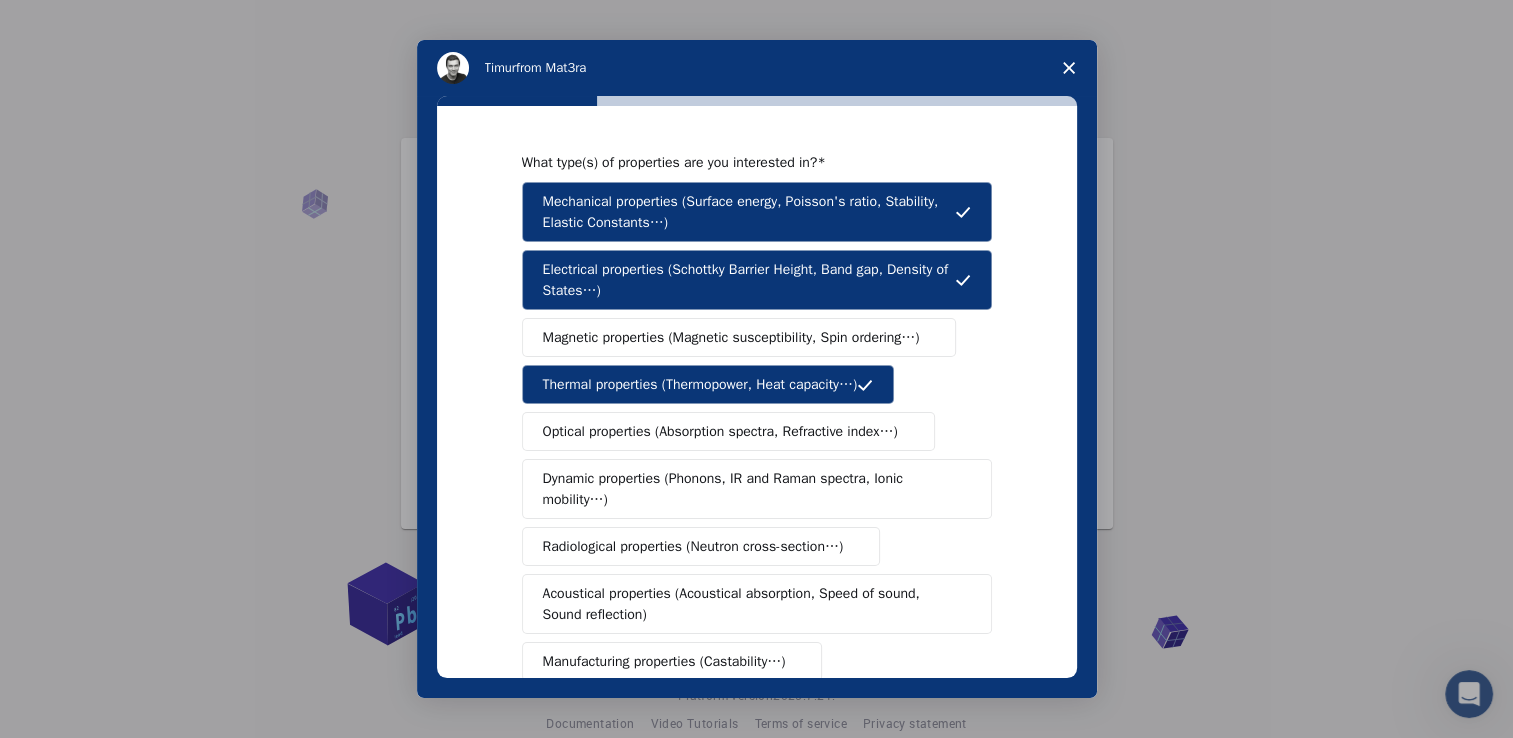 click on "Magnetic properties (Magnetic susceptibility, Spin ordering…)" at bounding box center [731, 337] 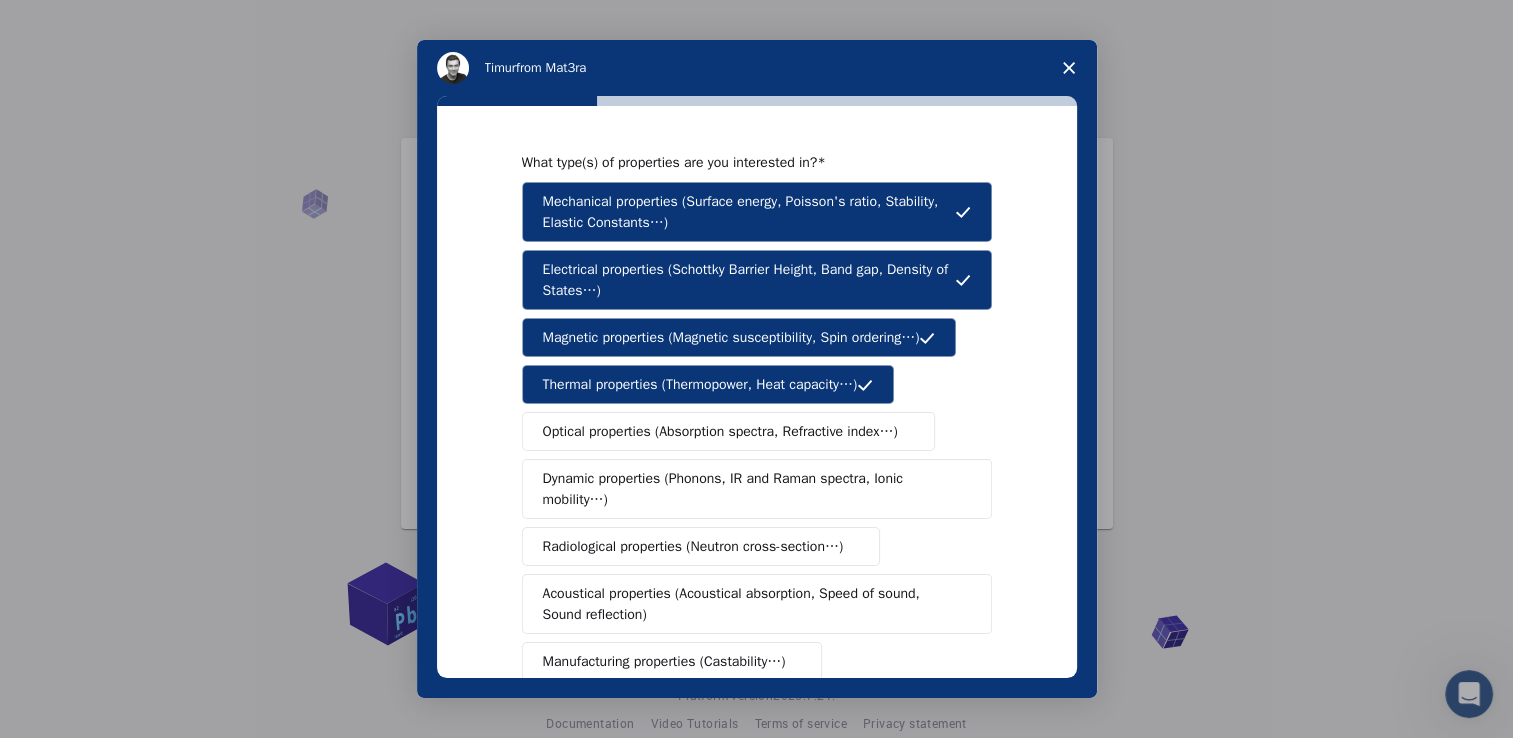 click on "Mechanical properties (Surface energy, Poisson's ratio, Stability, Elastic Constants…) Electrical properties (Schottky Barrier Height, Band gap, Density of States…) Magnetic properties (Magnetic susceptibility, Spin ordering…) Thermal properties (Thermopower, Heat capacity…) Optical properties (Absorption spectra, Refractive index…) Dynamic properties (Phonons, IR and Raman spectra, Ionic mobility…) Radiological properties (Neutron cross-section…) Acoustical properties (Acoustical absorption, Speed of sound, Sound reflection) Manufacturing properties (Castability…) Chemical properties (Chemical Reaction Energy, Catalytic activity…)" at bounding box center [757, 465] 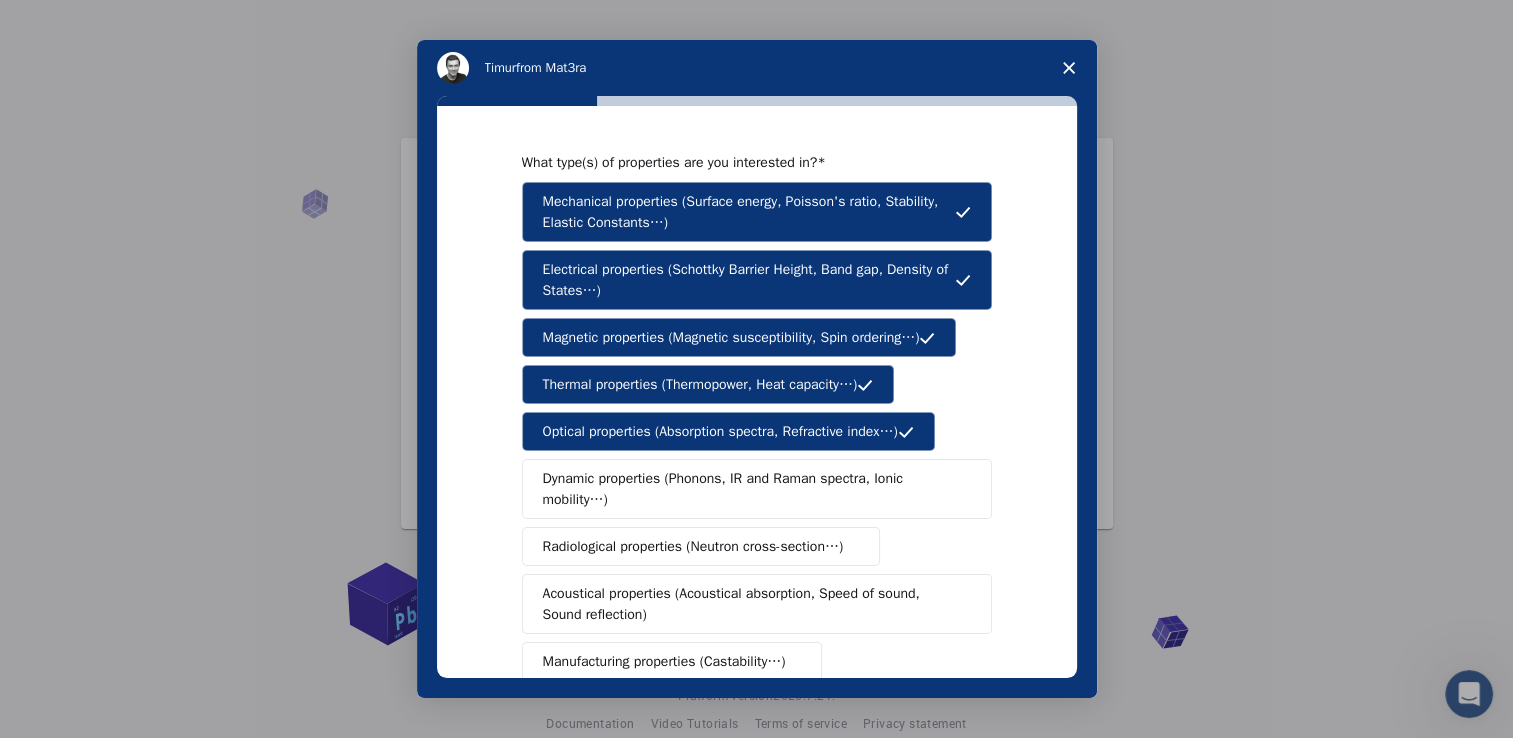 click on "Dynamic properties (Phonons, IR and Raman spectra, Ionic mobility…)" at bounding box center (749, 489) 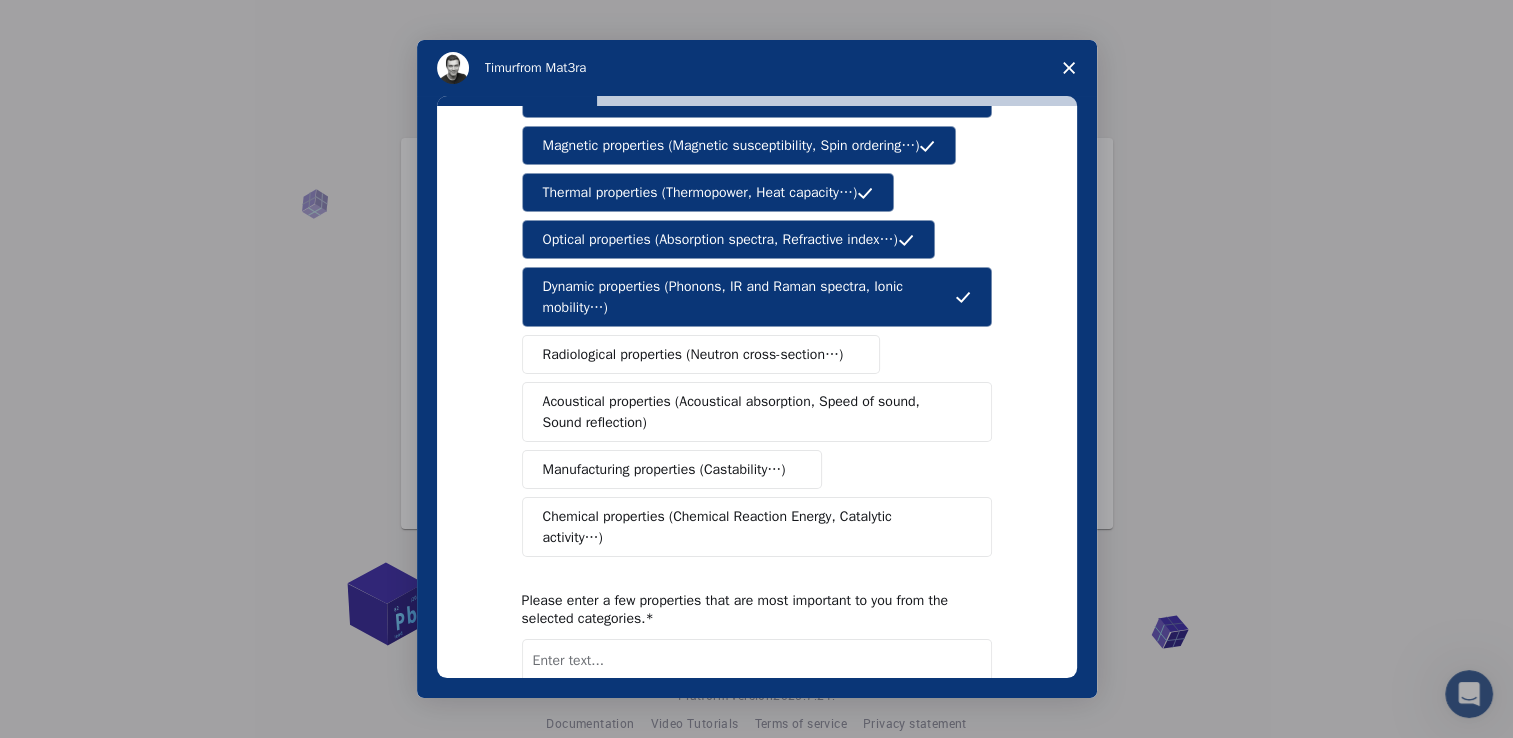 scroll, scrollTop: 192, scrollLeft: 0, axis: vertical 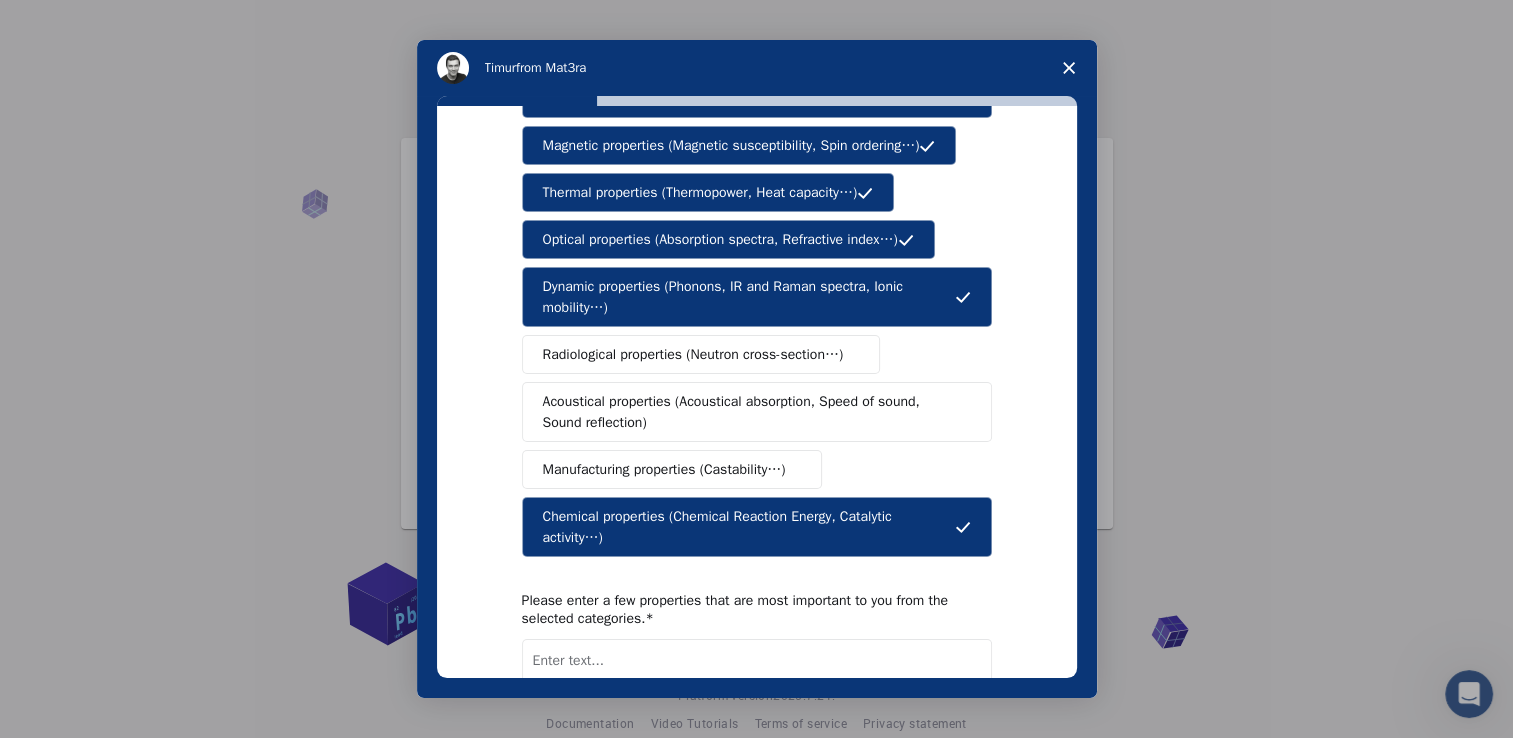 click on "Manufacturing properties (Castability…)" at bounding box center (664, 469) 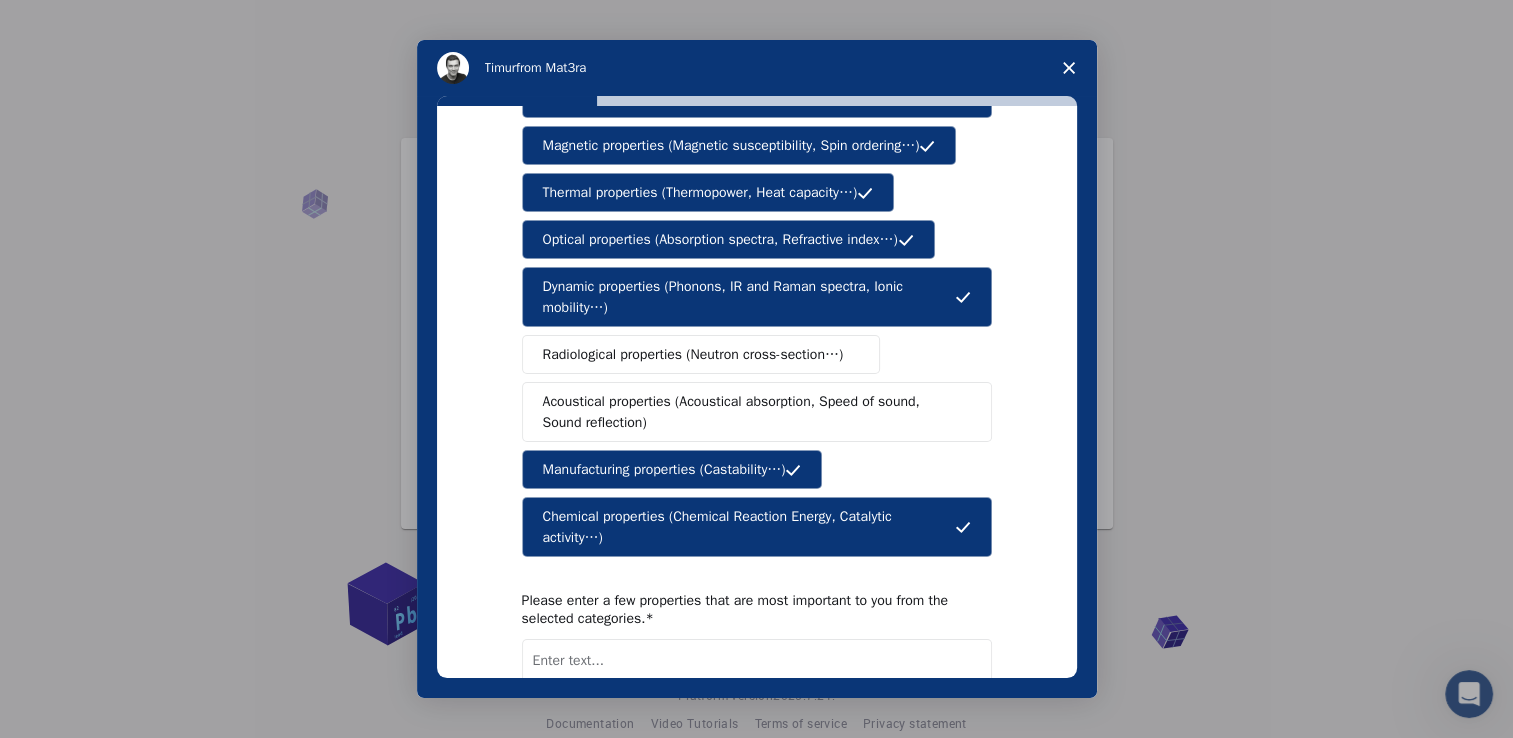 click on "Acoustical properties (Acoustical absorption, Speed of sound, Sound reflection)" at bounding box center [750, 412] 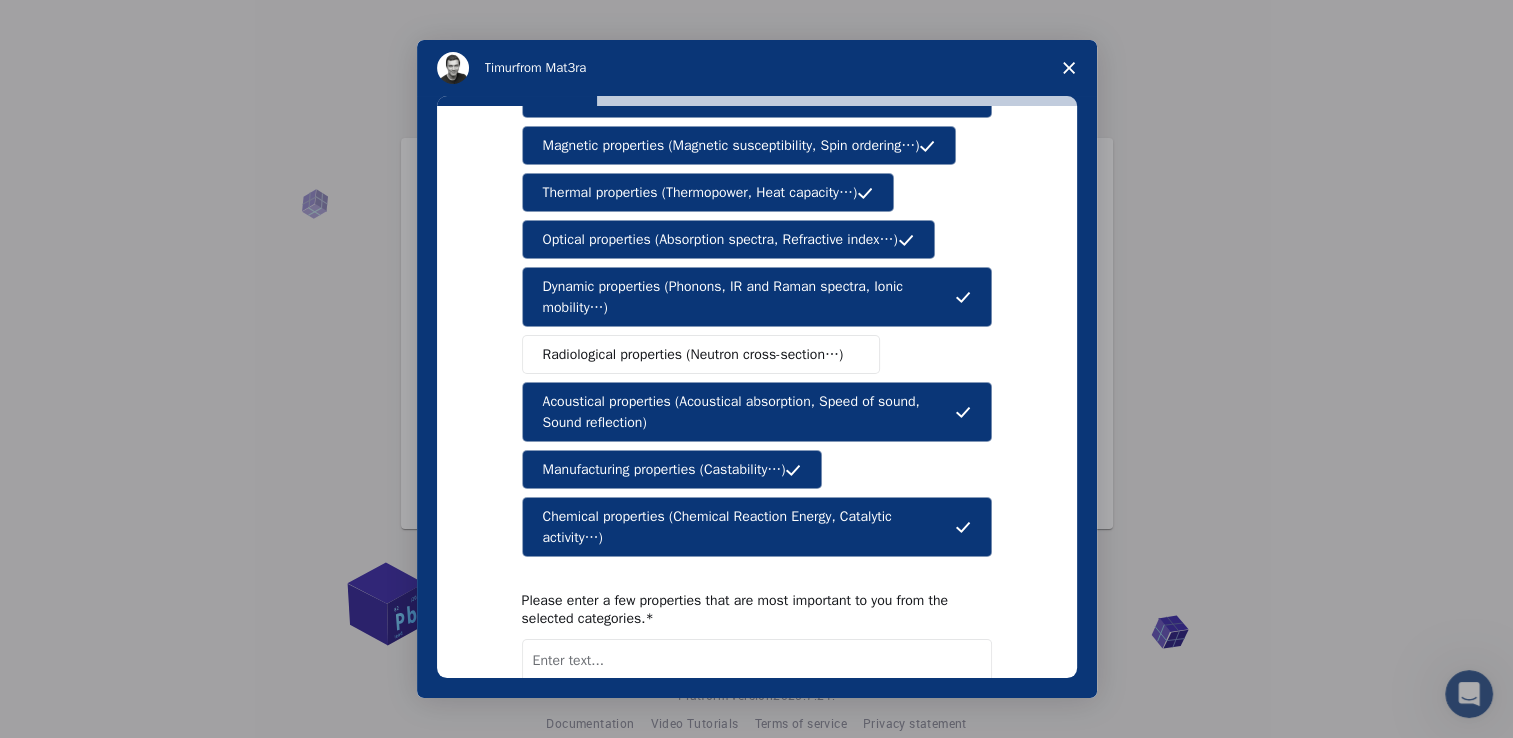 click on "Radiological properties (Neutron cross-section…)" at bounding box center (701, 354) 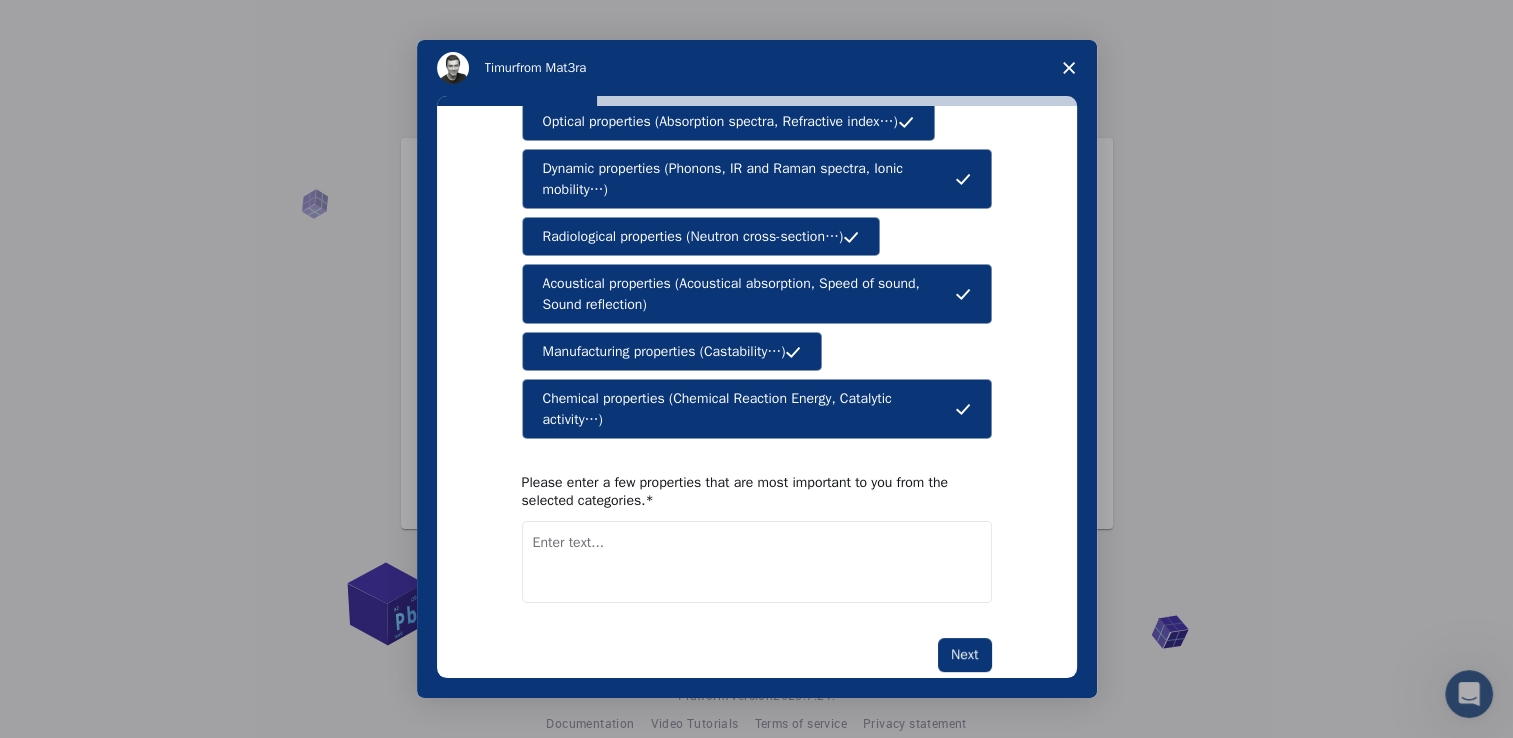 scroll, scrollTop: 312, scrollLeft: 0, axis: vertical 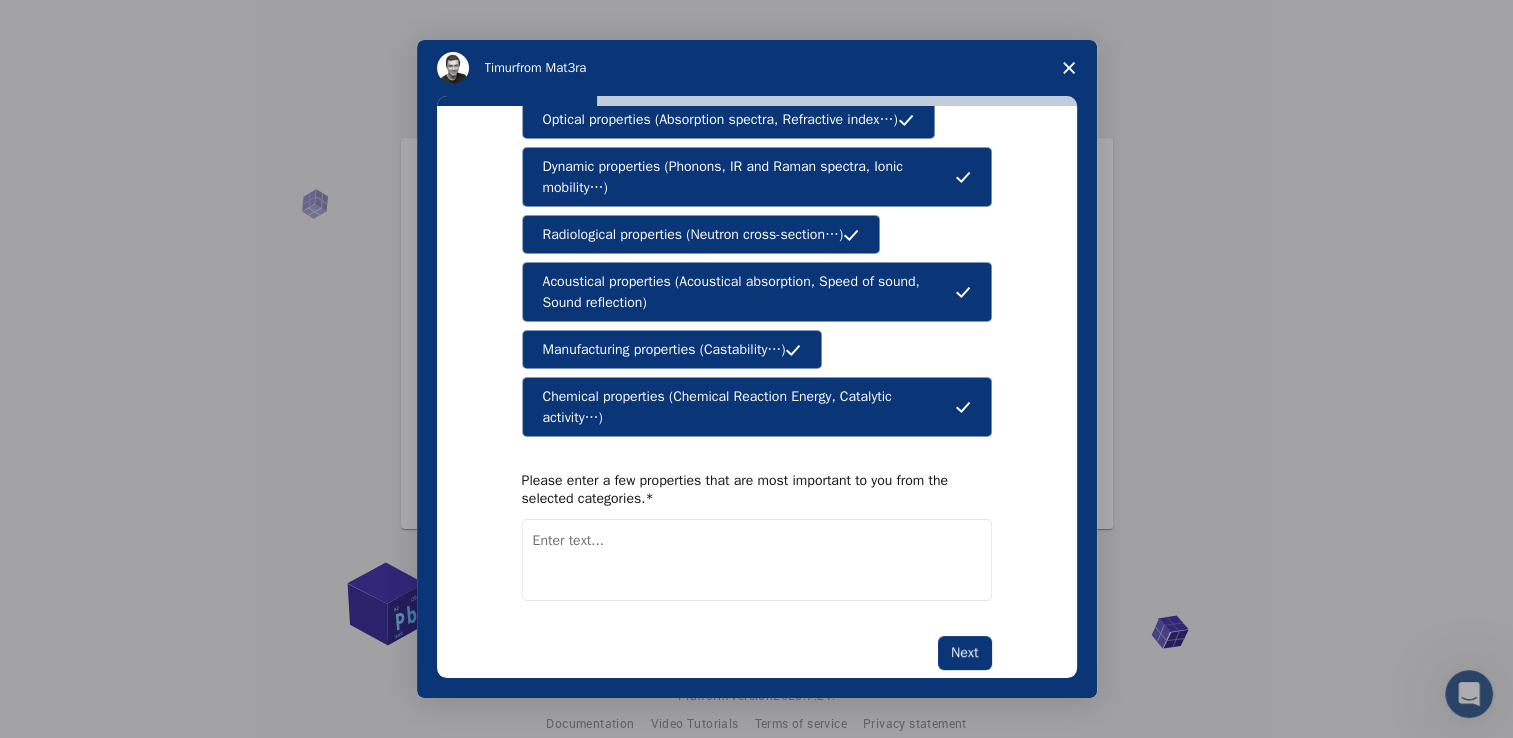 click at bounding box center [757, 560] 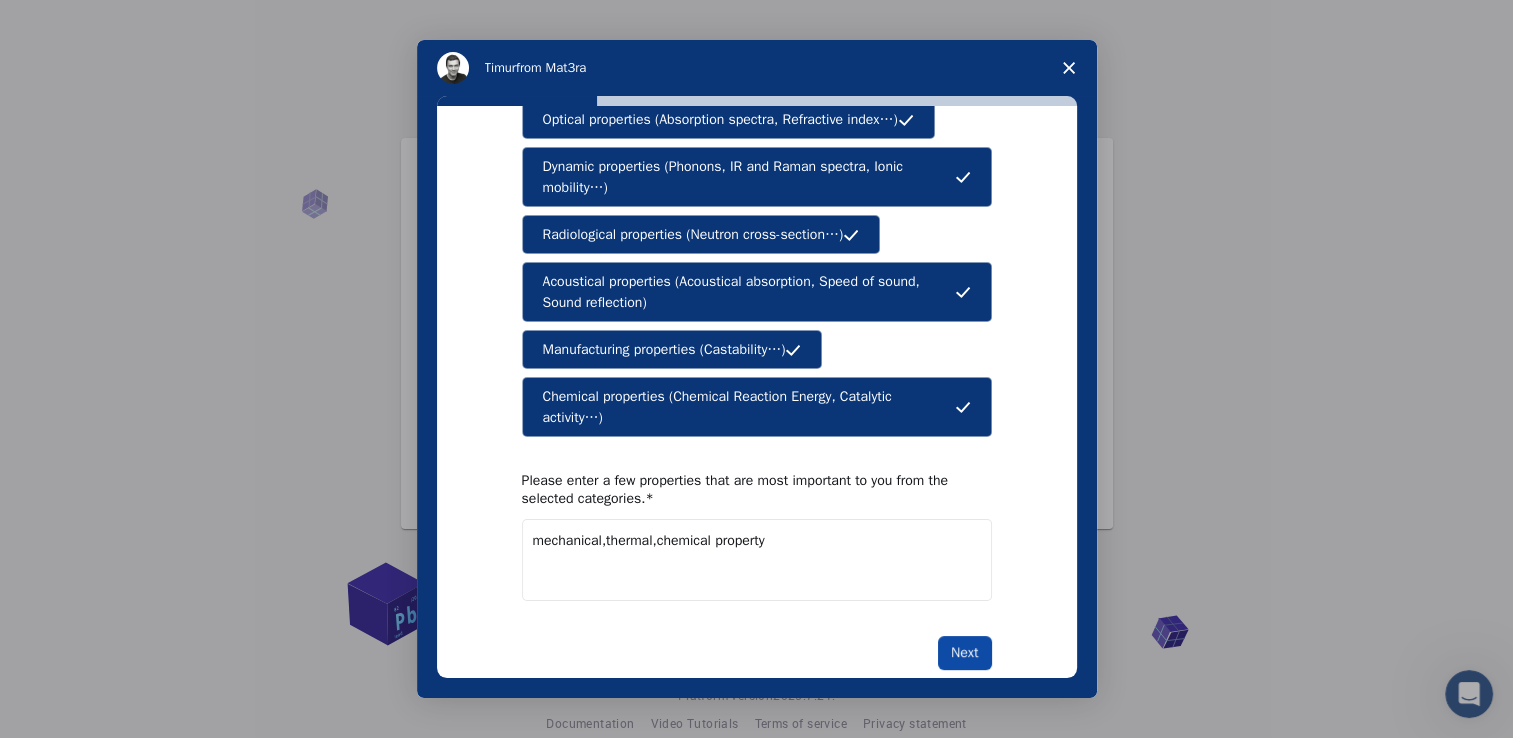 type on "mechanical,thermal,chemical property" 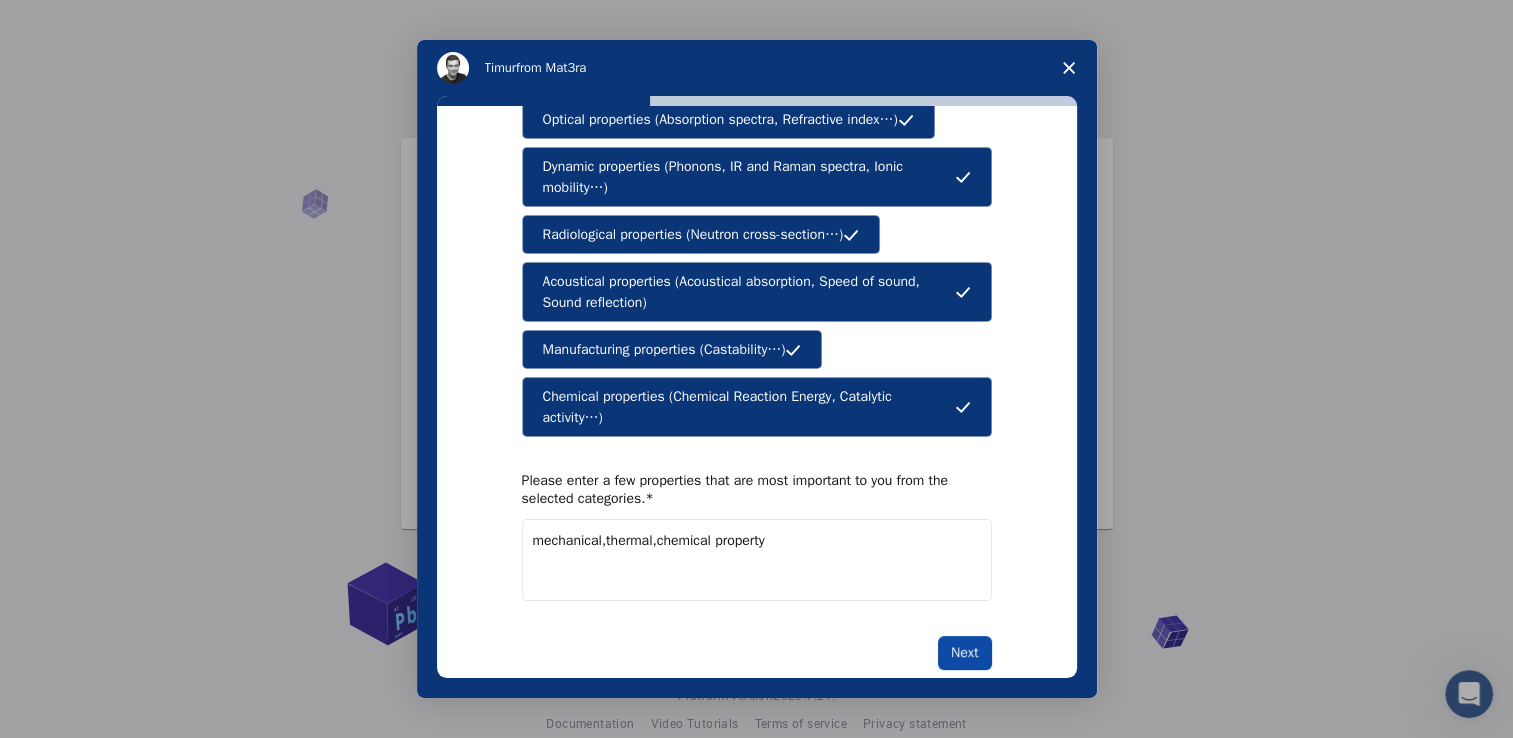 click on "Next" at bounding box center [964, 653] 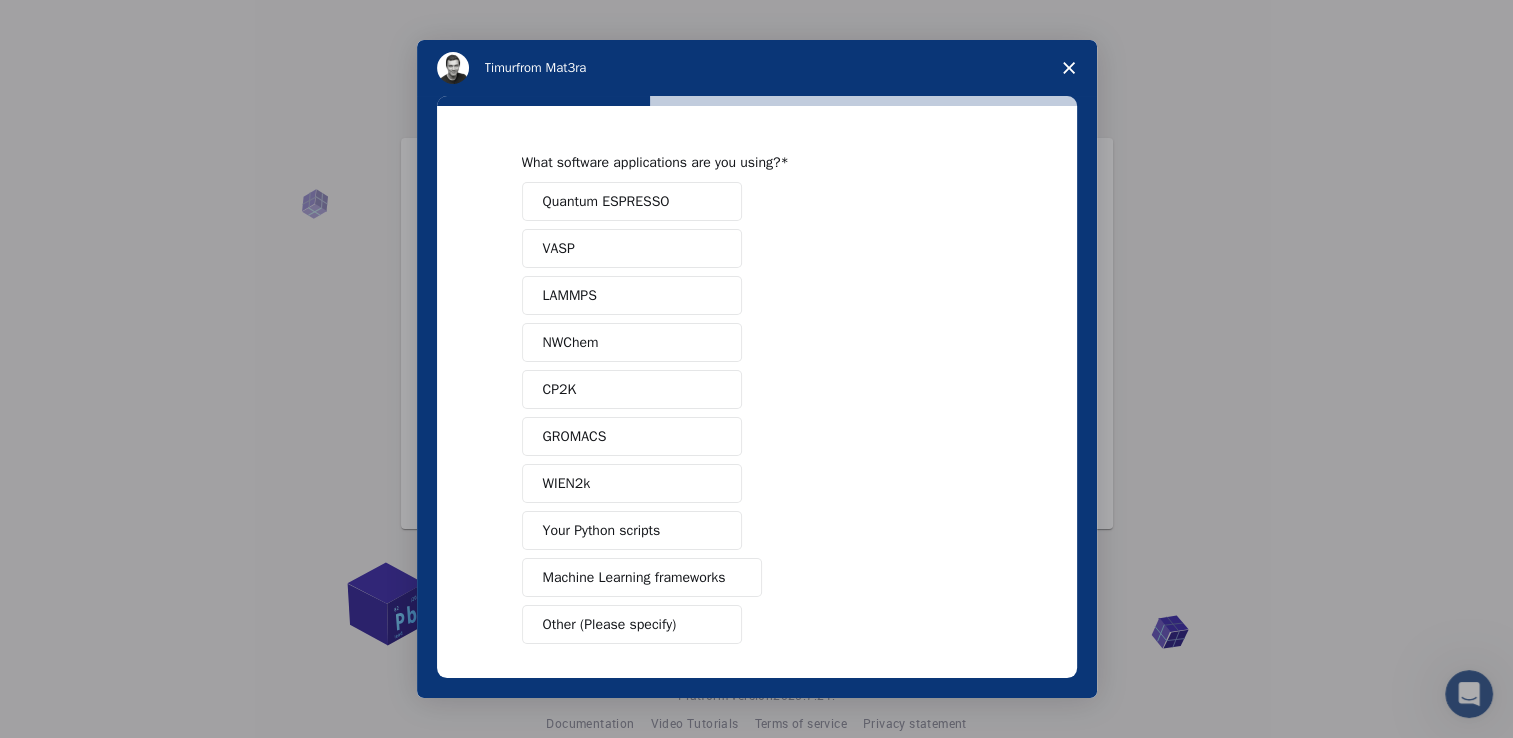 scroll, scrollTop: 78, scrollLeft: 0, axis: vertical 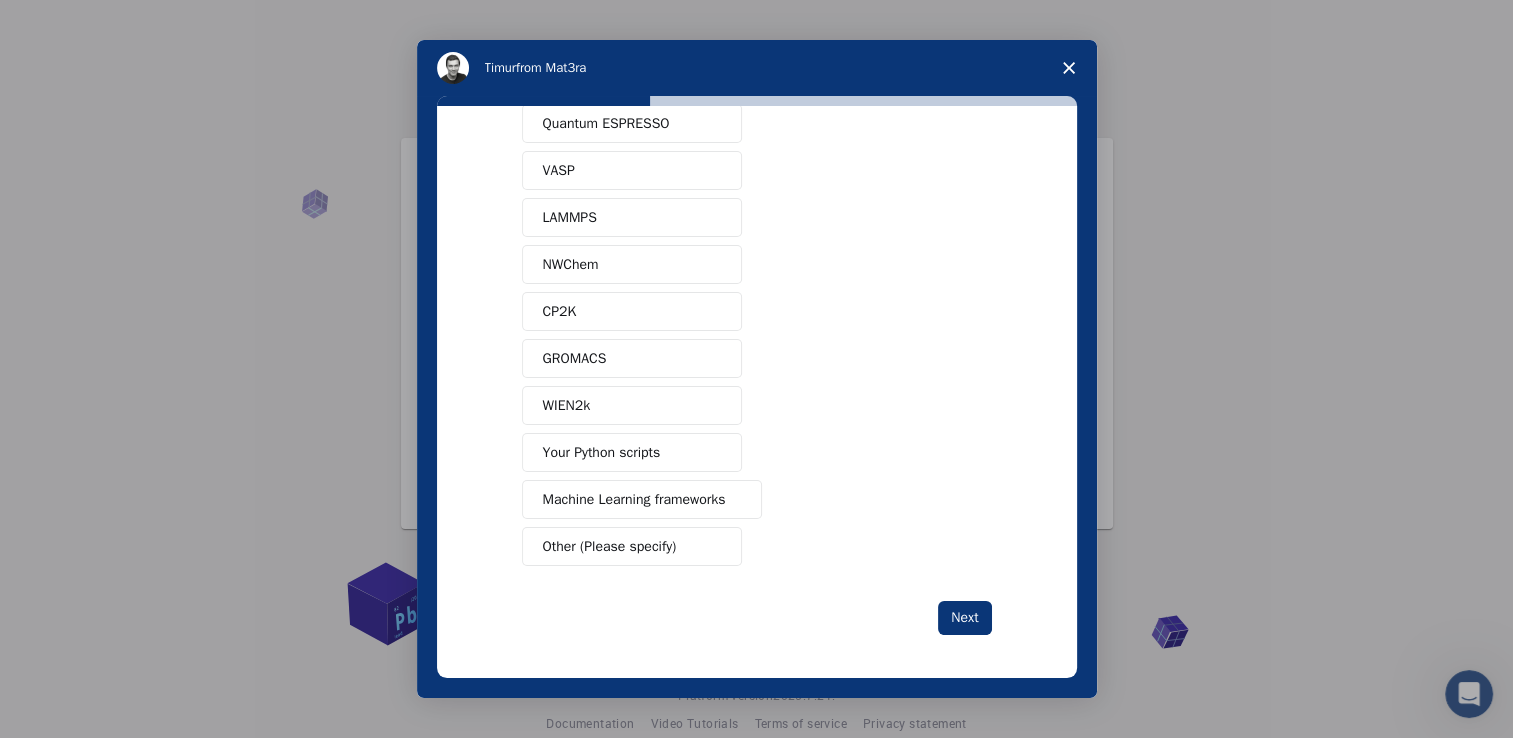 click on "Your Python scripts" at bounding box center [632, 452] 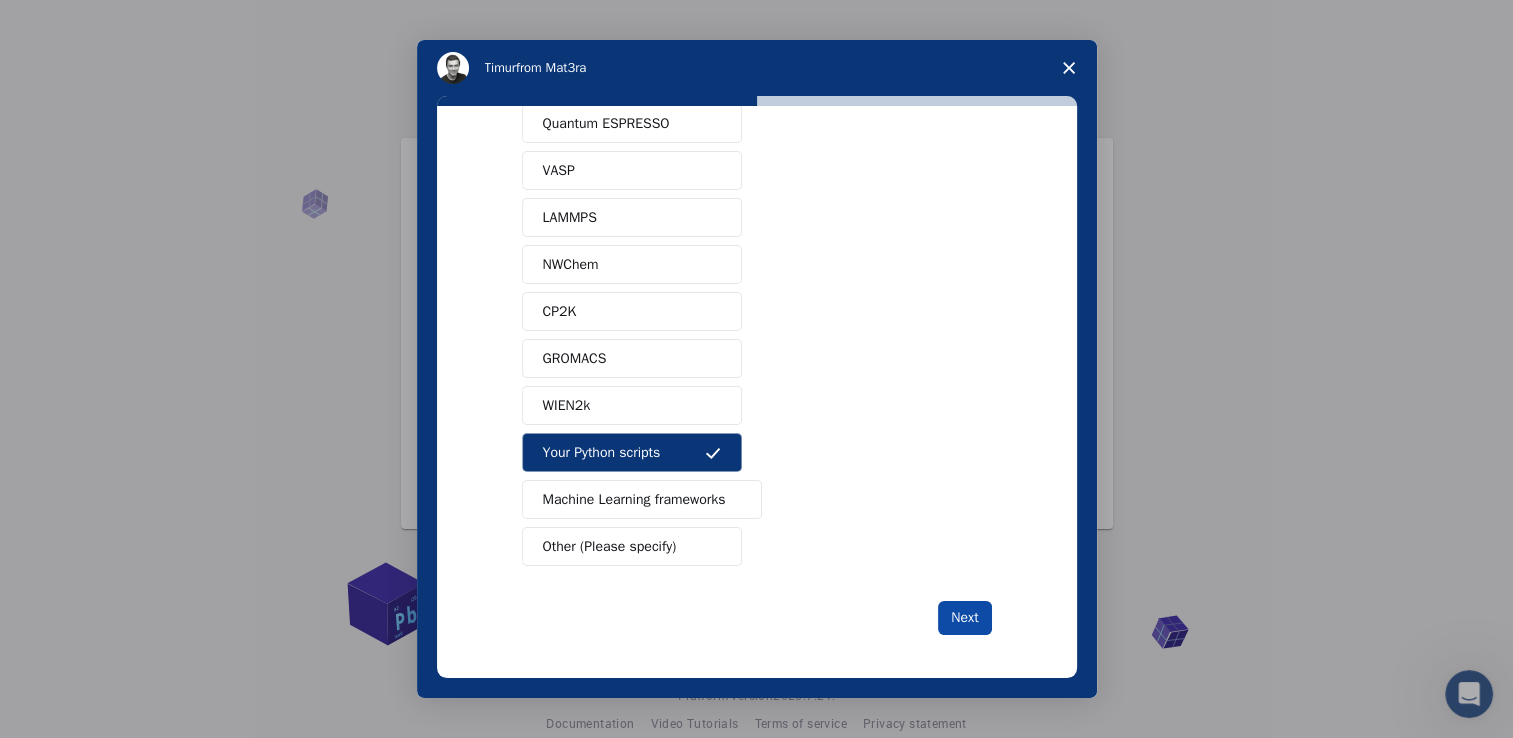 click on "Next" at bounding box center [964, 618] 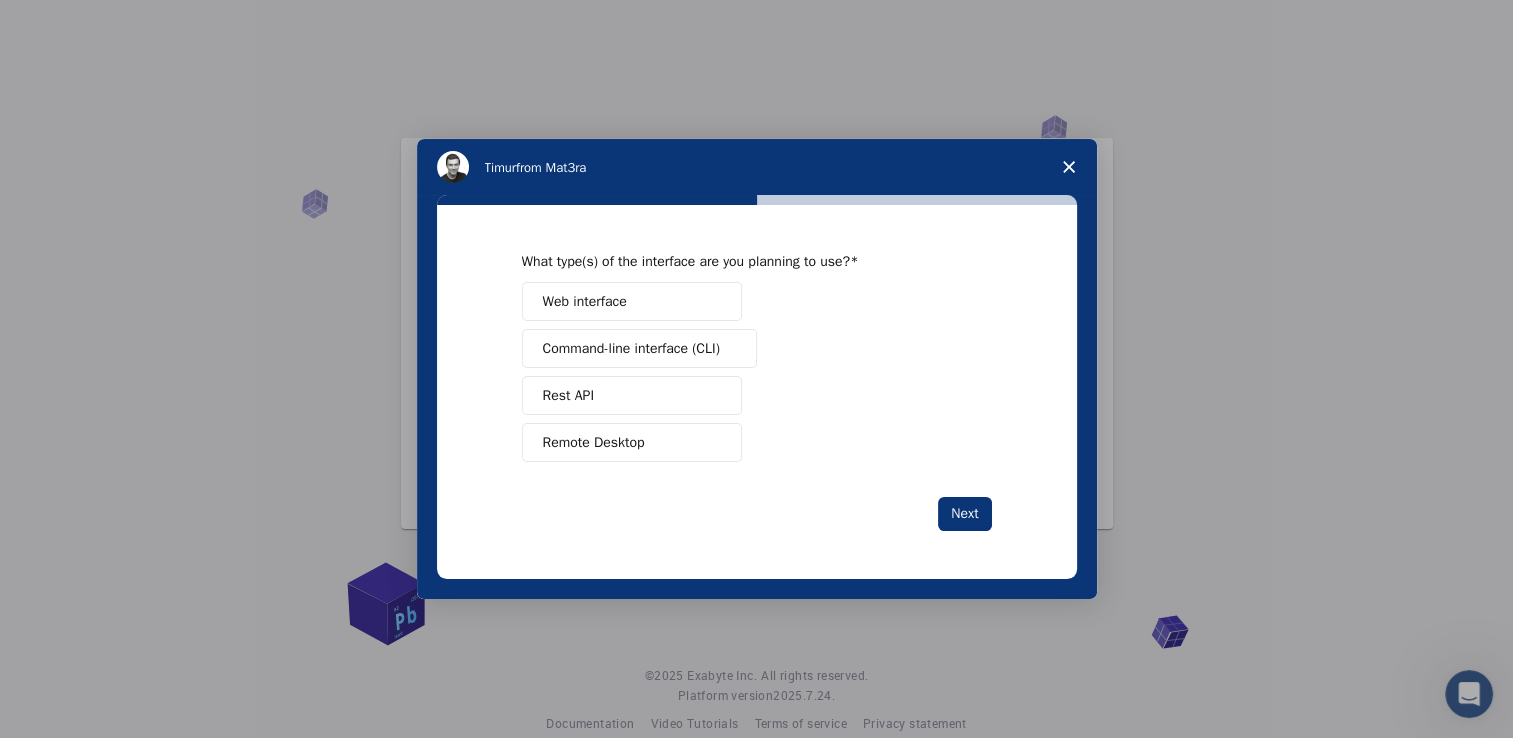 click on "Remote Desktop" at bounding box center [632, 442] 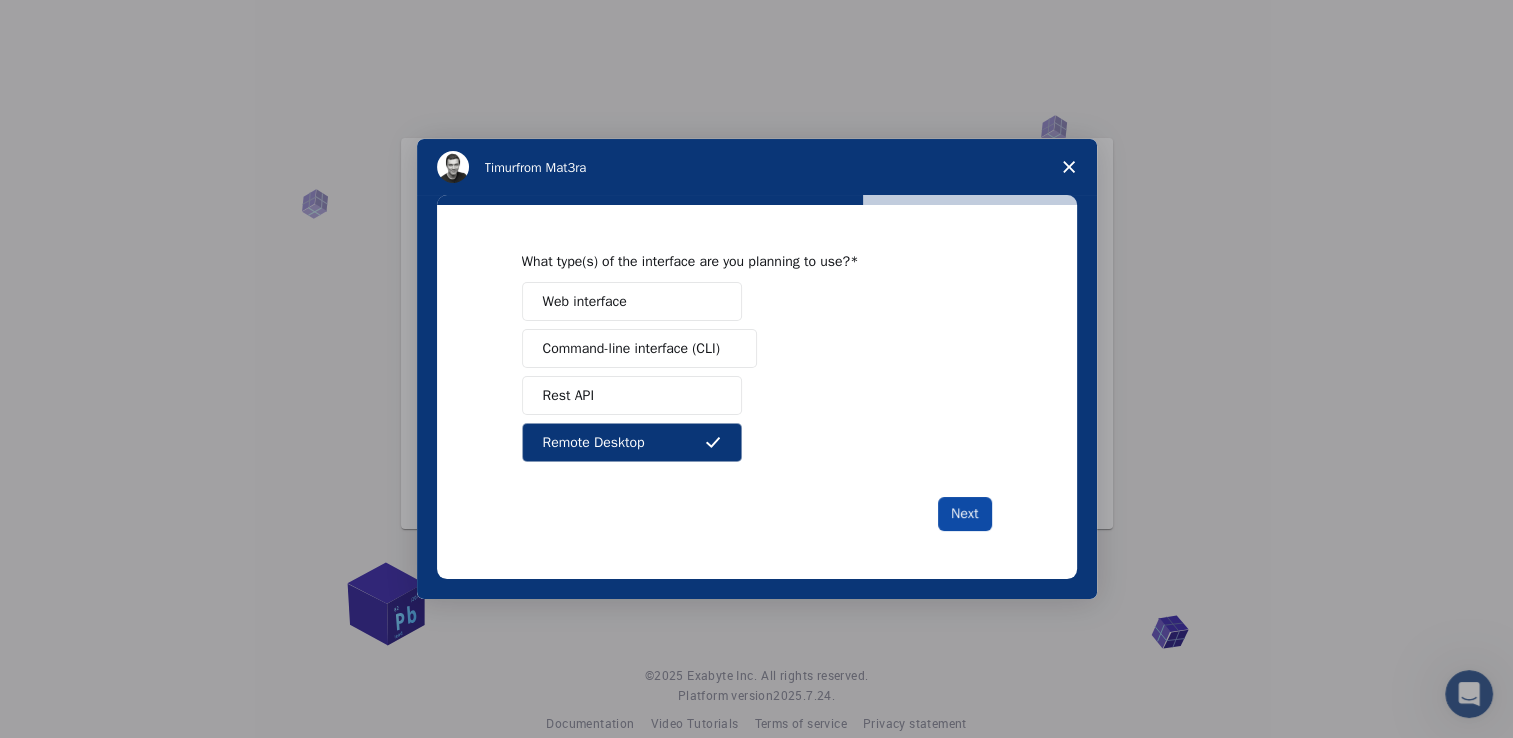 click on "Next" at bounding box center (964, 514) 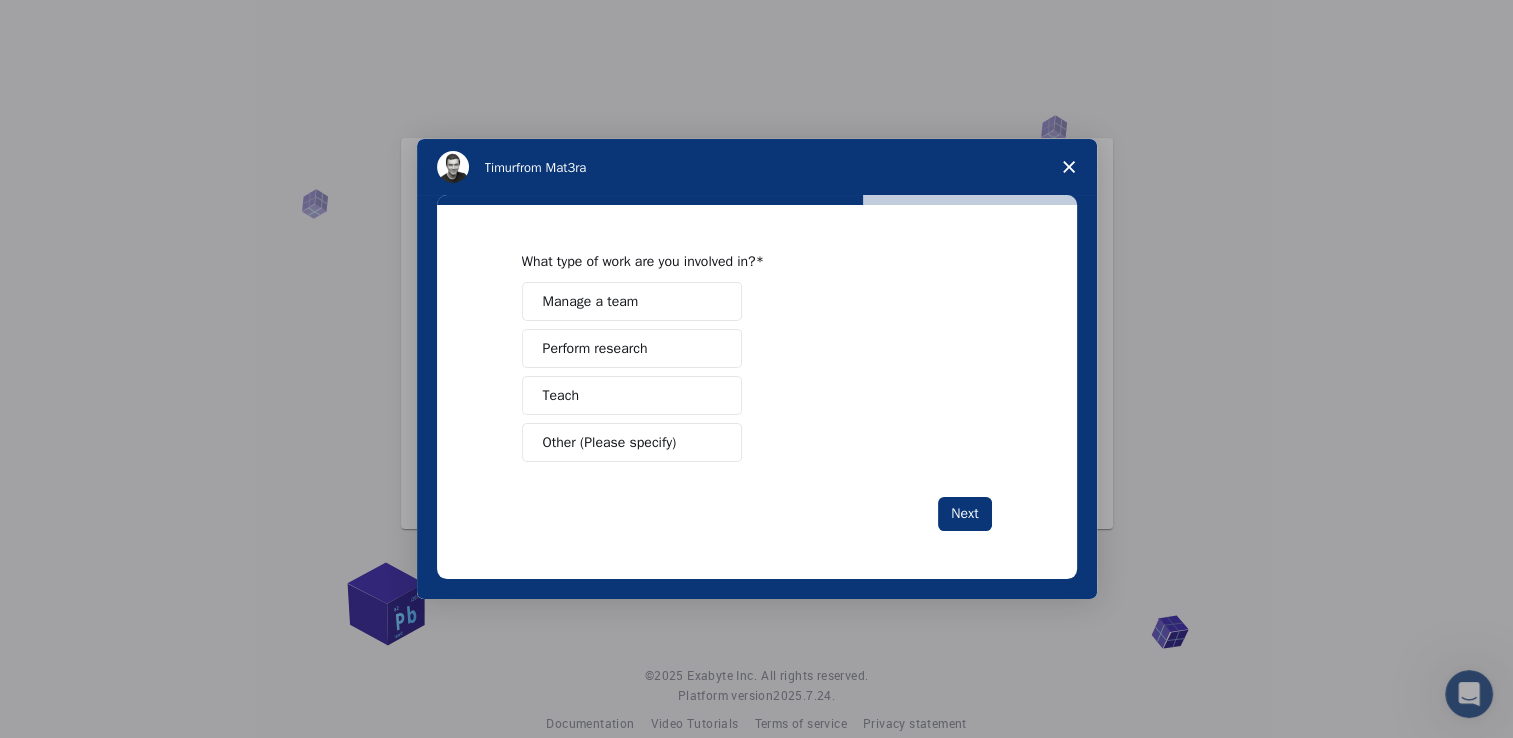 click on "Perform research" at bounding box center (595, 348) 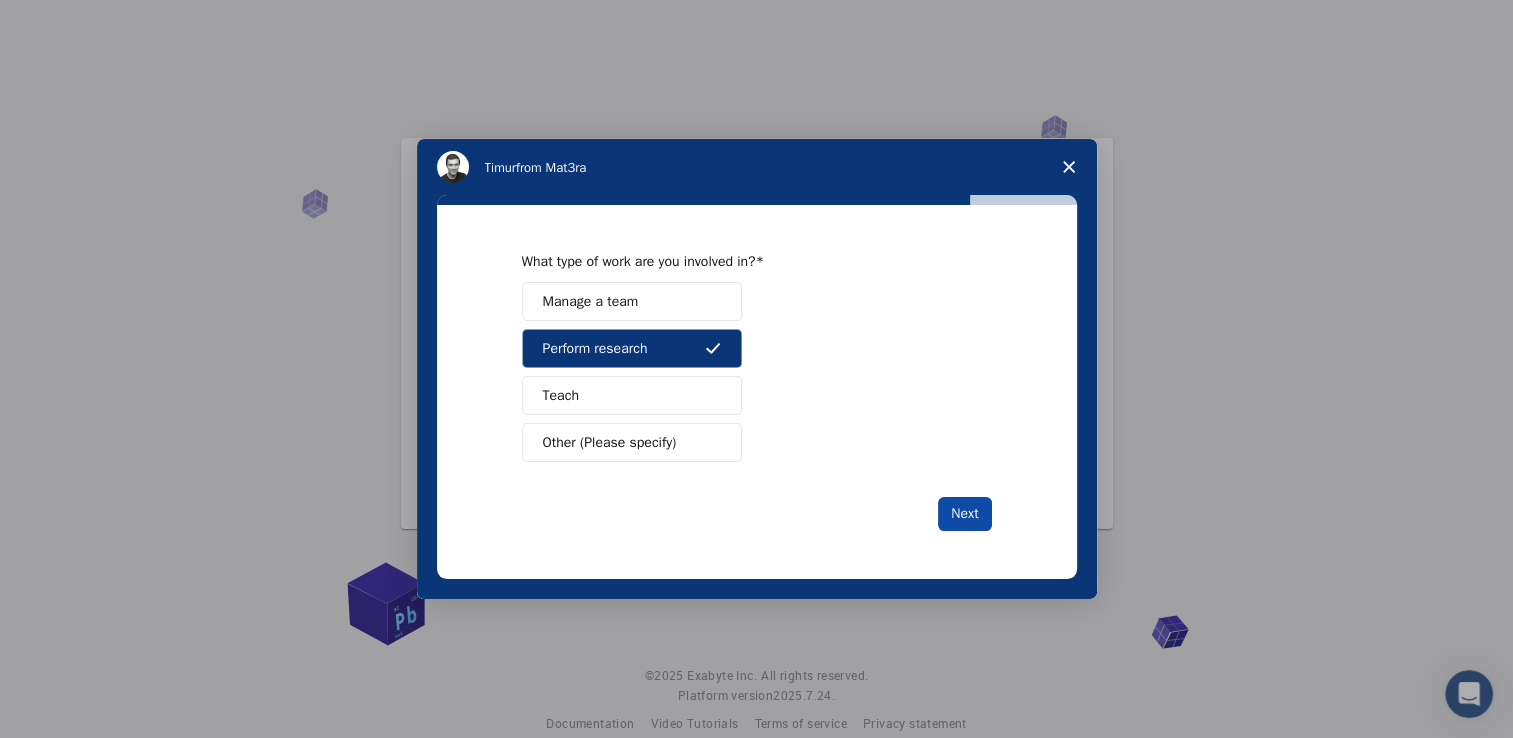 click on "Next" at bounding box center (964, 514) 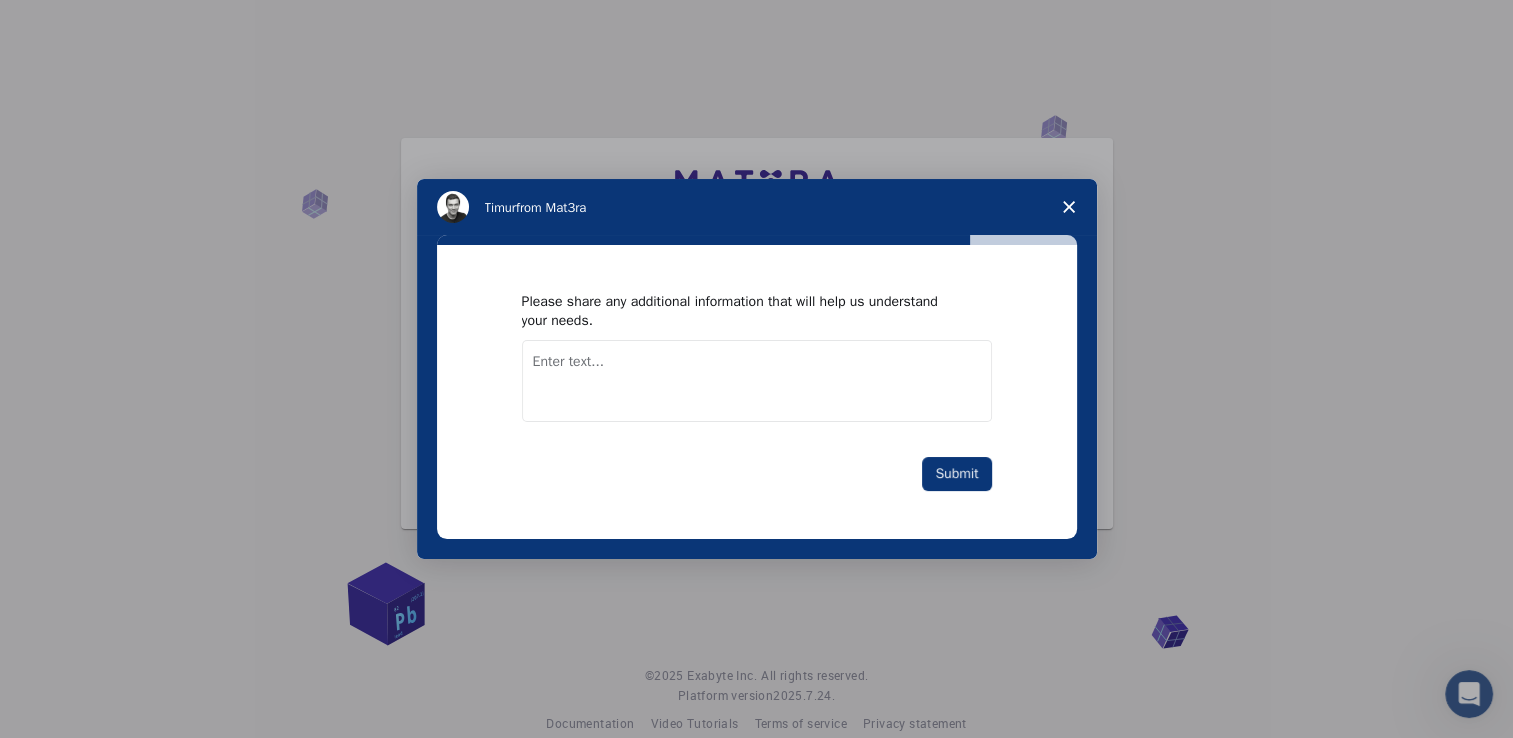 click at bounding box center [757, 381] 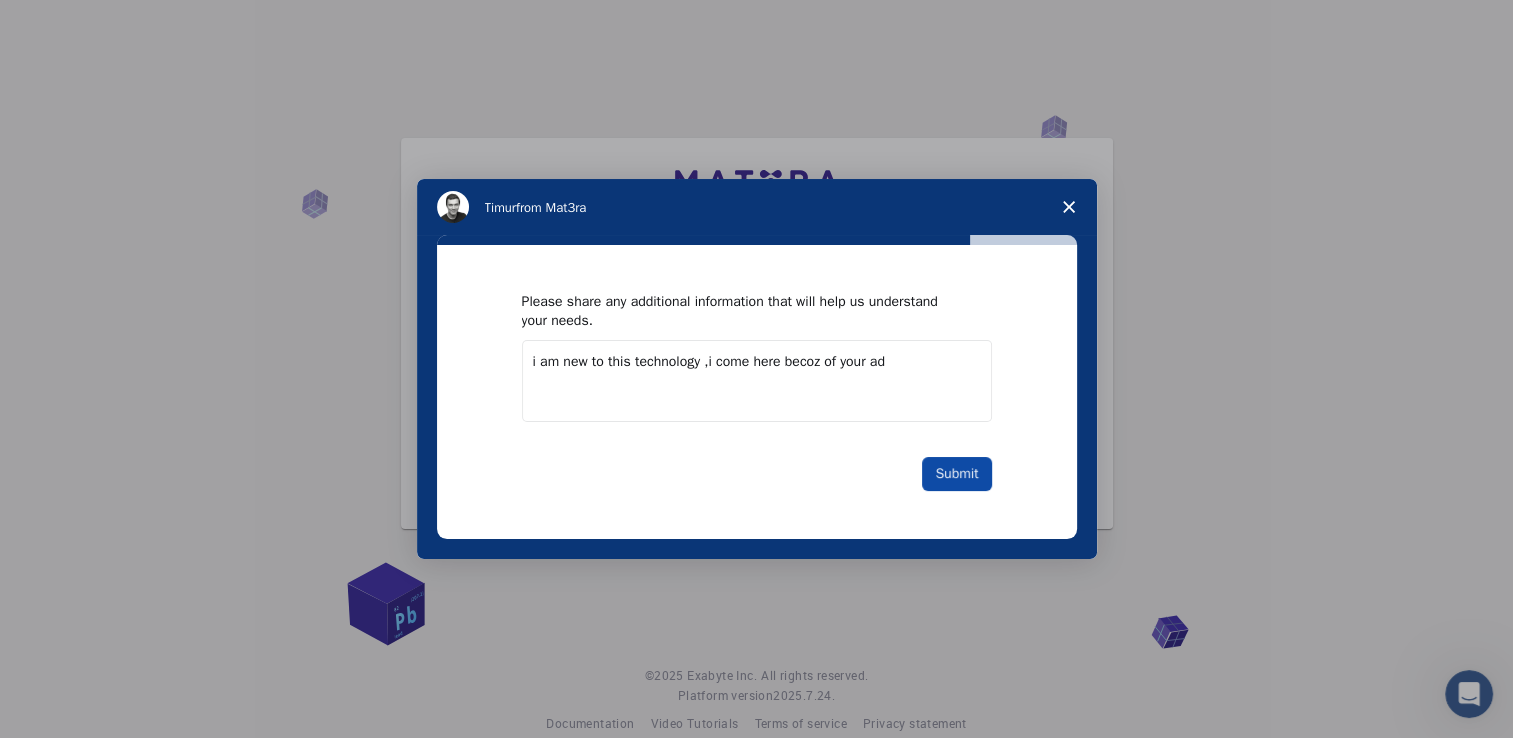 type on "i am new to this technology ,i come here becoz of your ad" 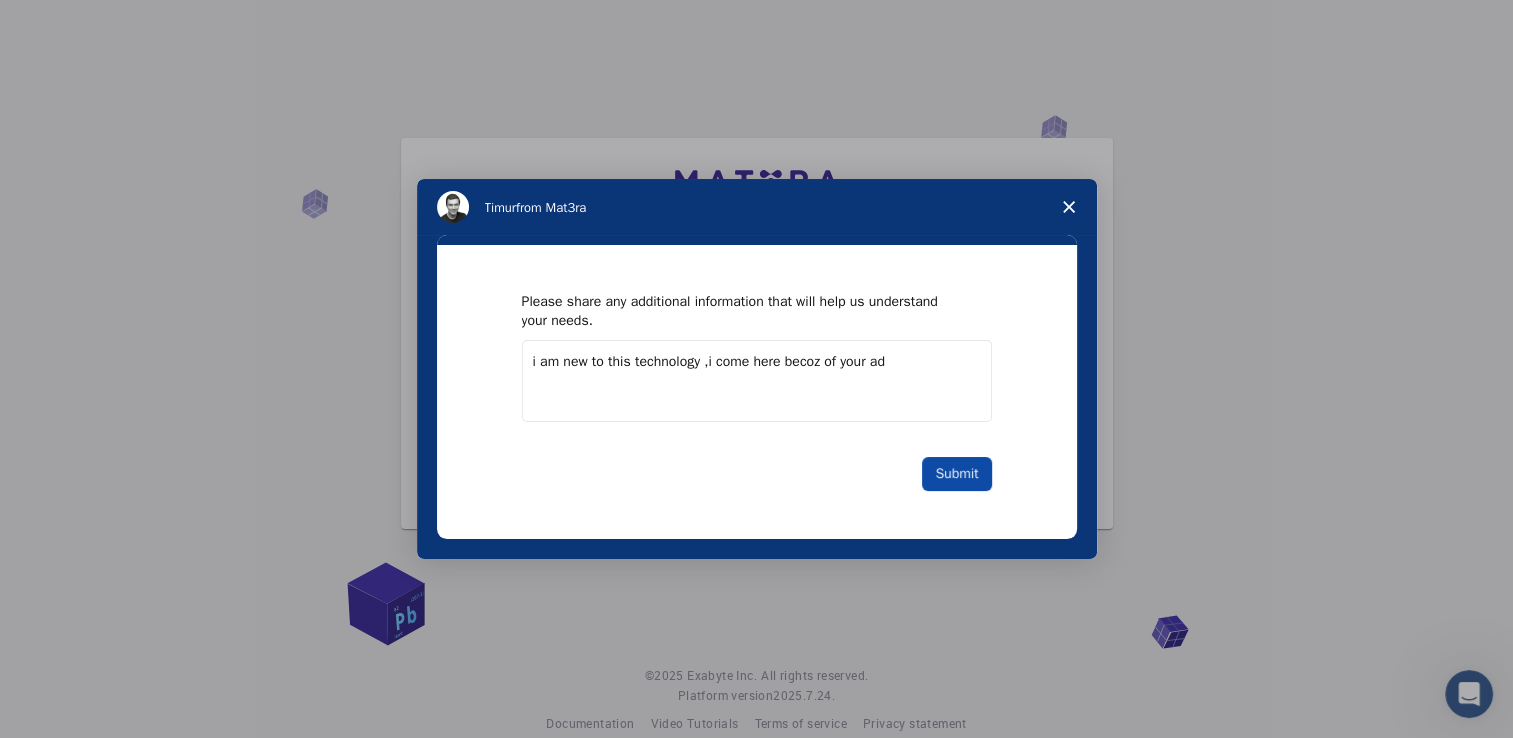 click on "Submit" at bounding box center (956, 474) 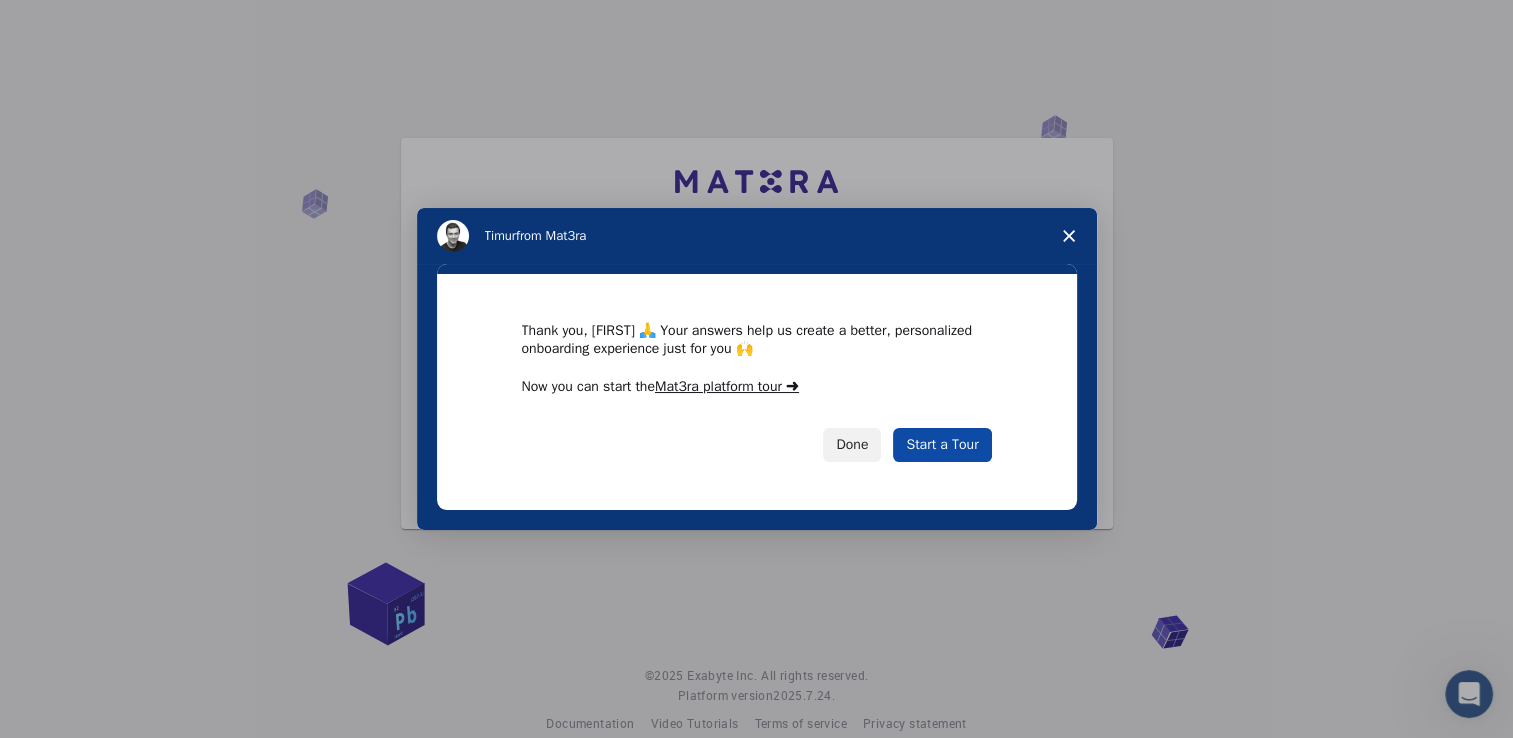 click on "Start a Tour" at bounding box center (942, 445) 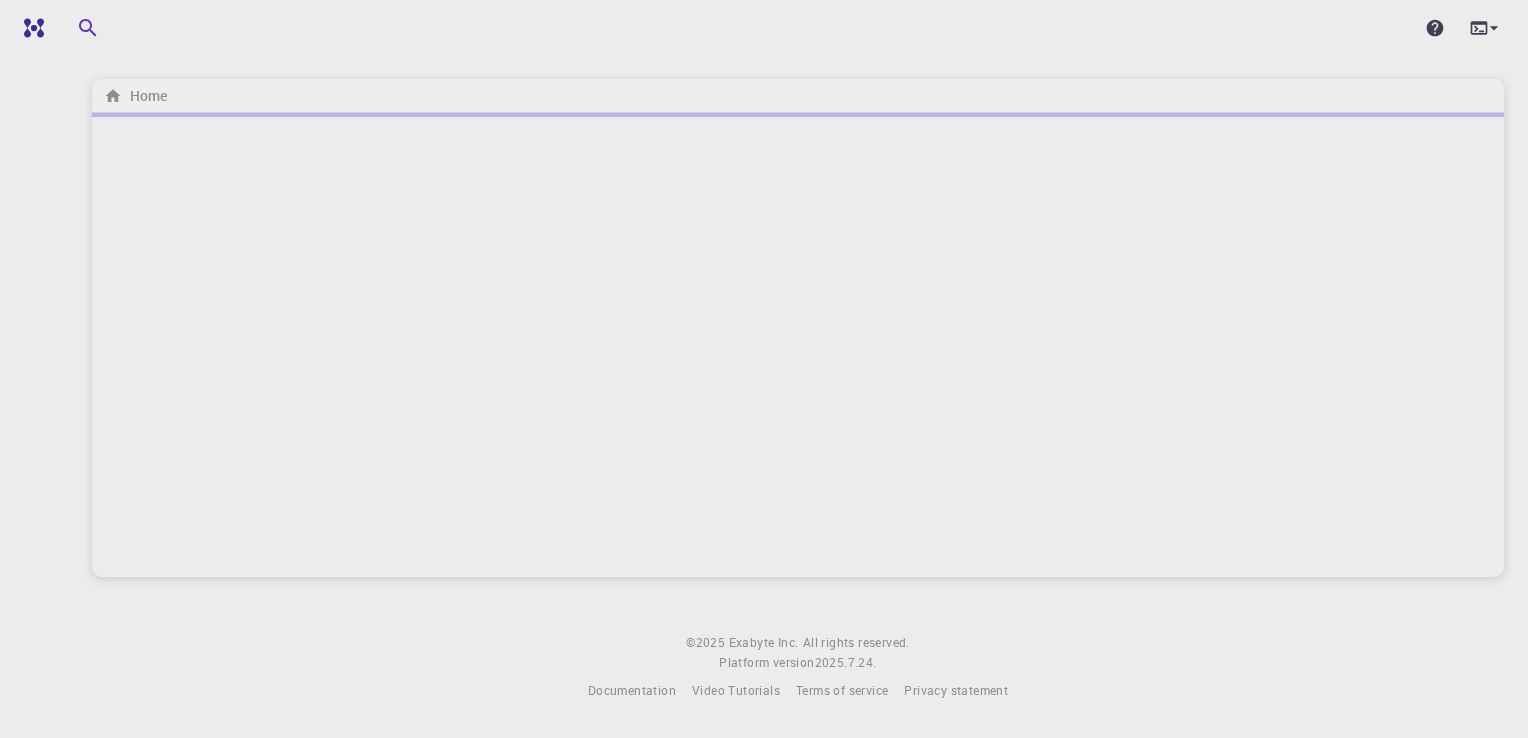 scroll, scrollTop: 0, scrollLeft: 0, axis: both 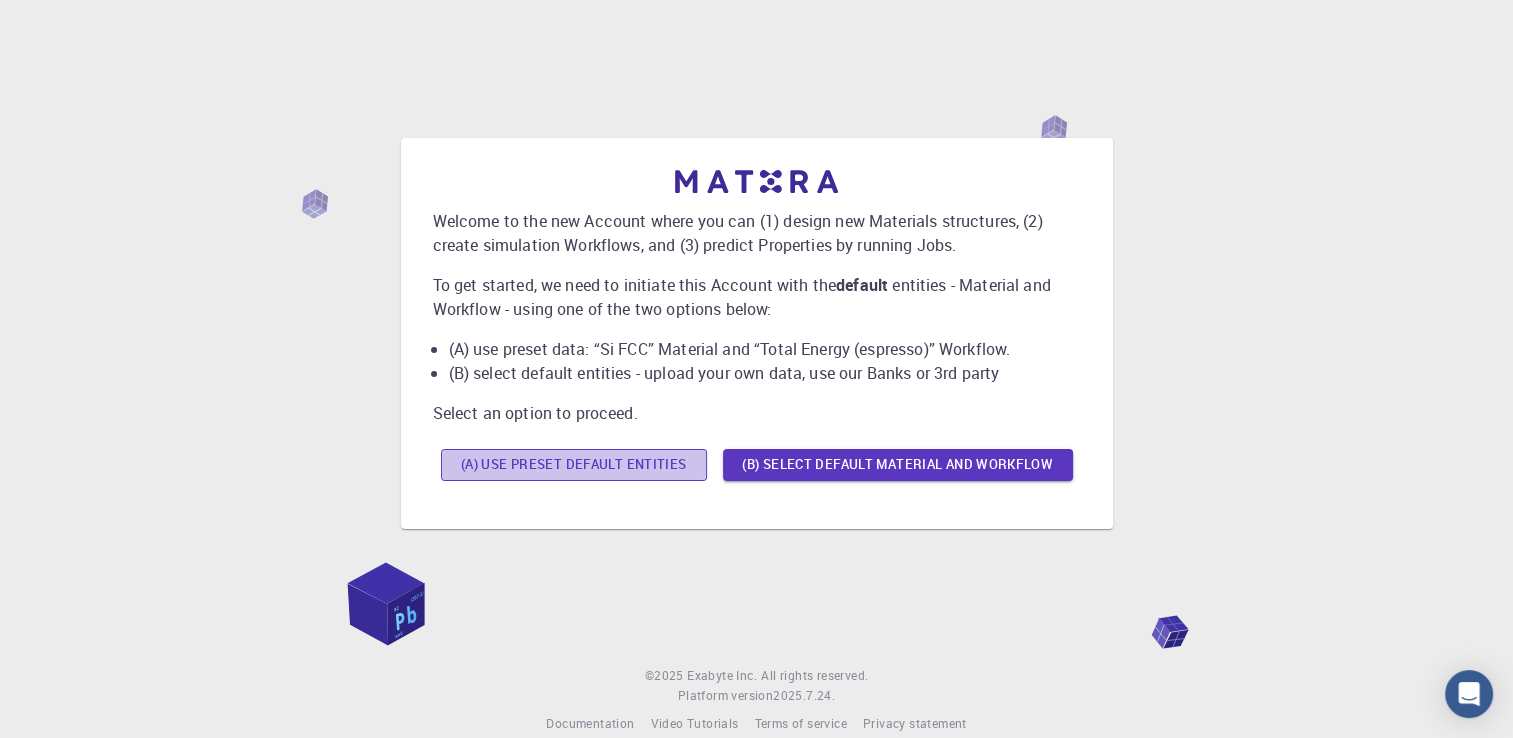 click on "(A) Use preset default entities" at bounding box center [574, 465] 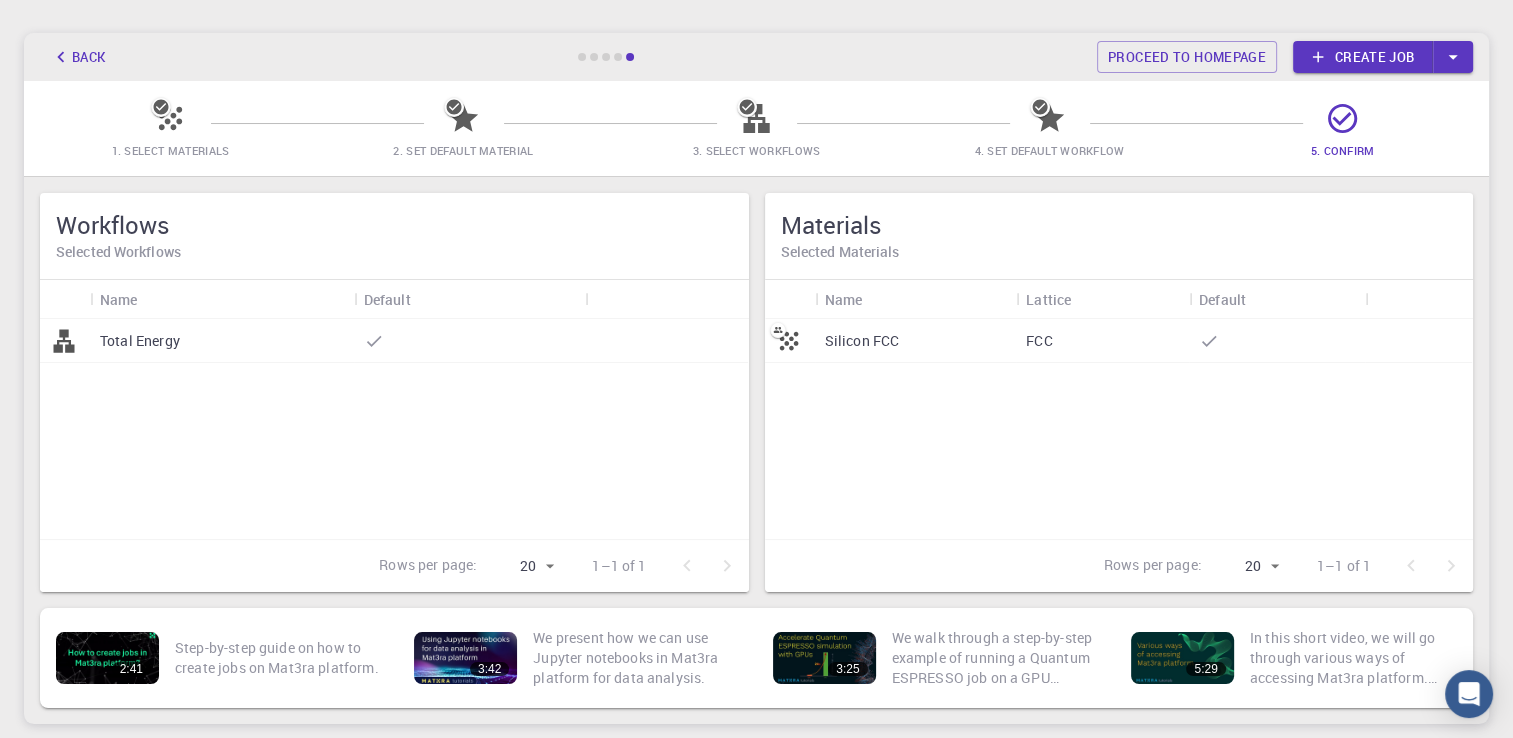 scroll, scrollTop: 0, scrollLeft: 0, axis: both 